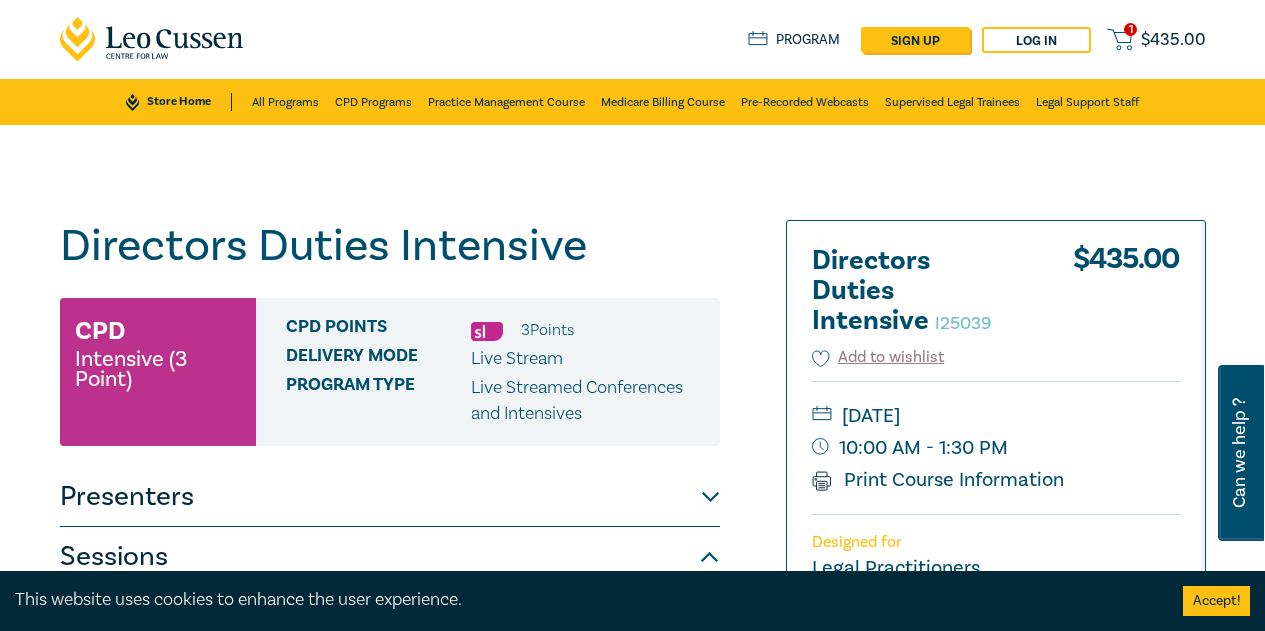 scroll, scrollTop: 1200, scrollLeft: 0, axis: vertical 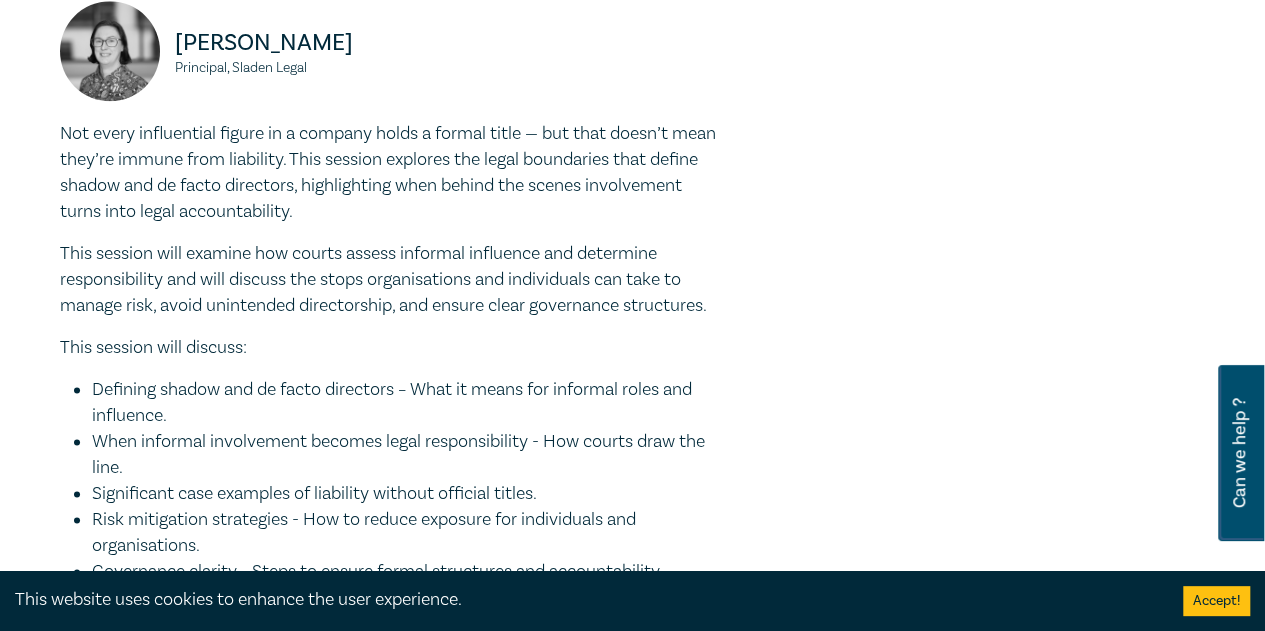 click at bounding box center [1023, 67] 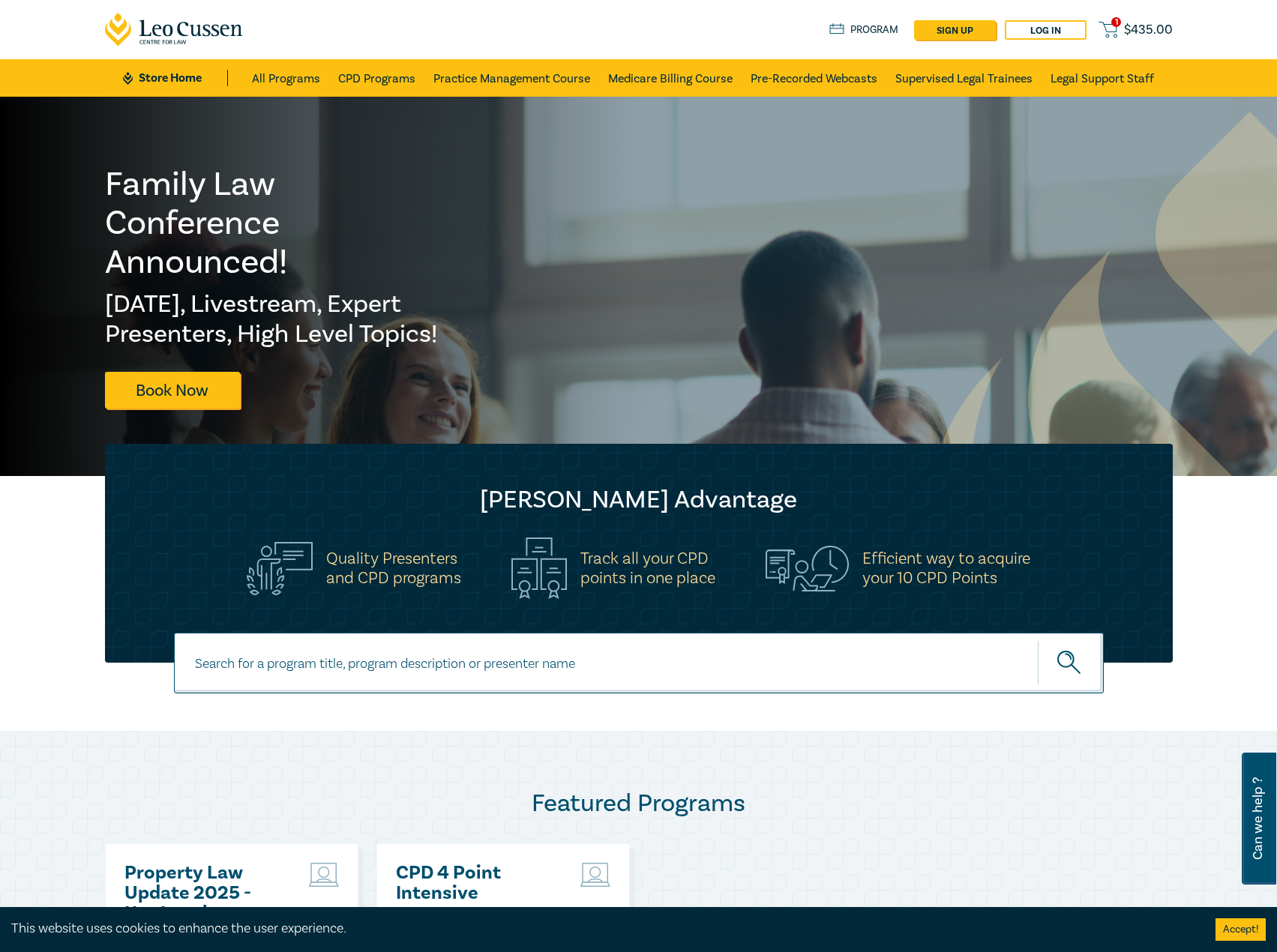 scroll, scrollTop: 0, scrollLeft: 0, axis: both 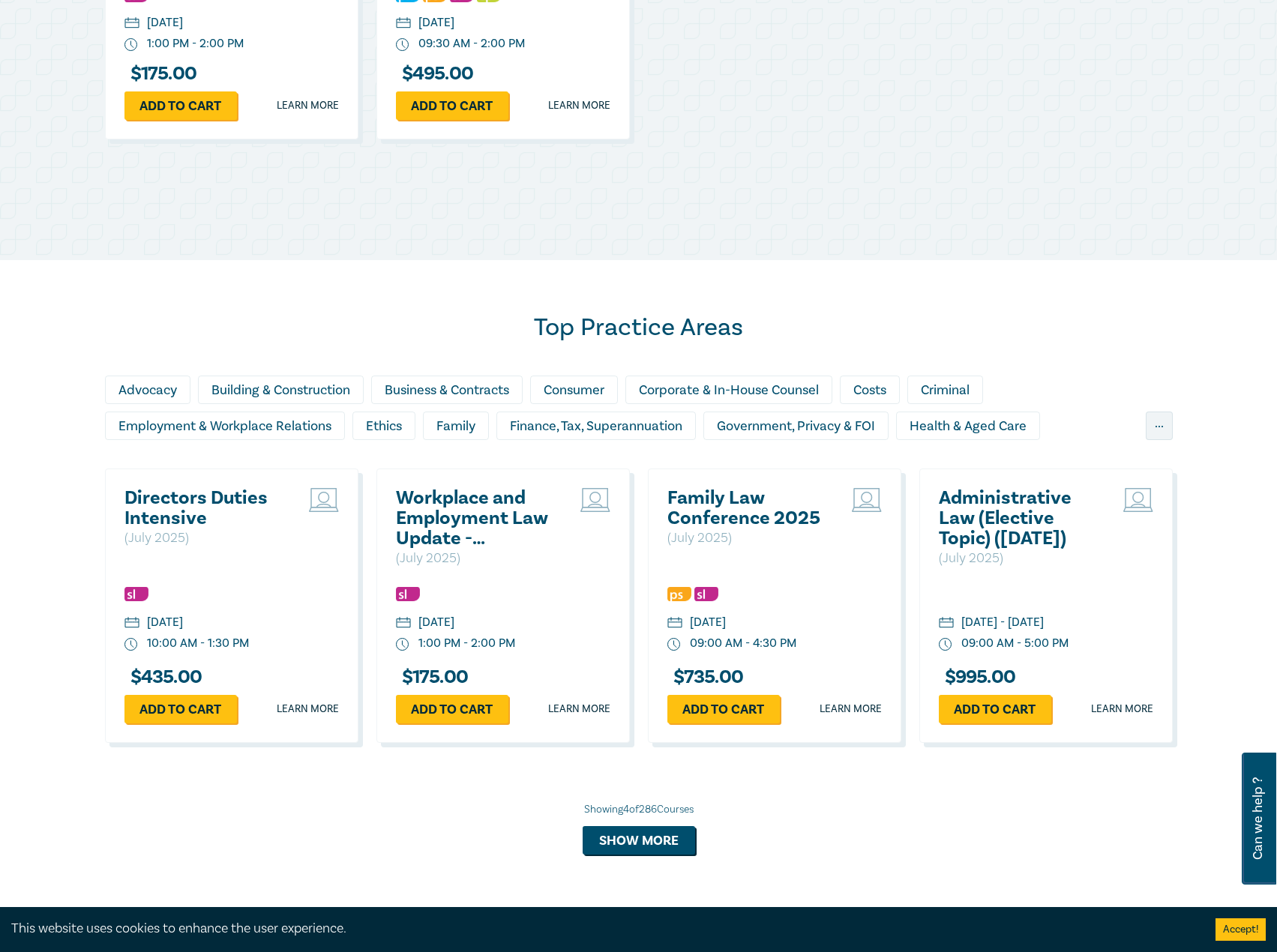 click on "Directors Duties Intensive" at bounding box center [205, 508] 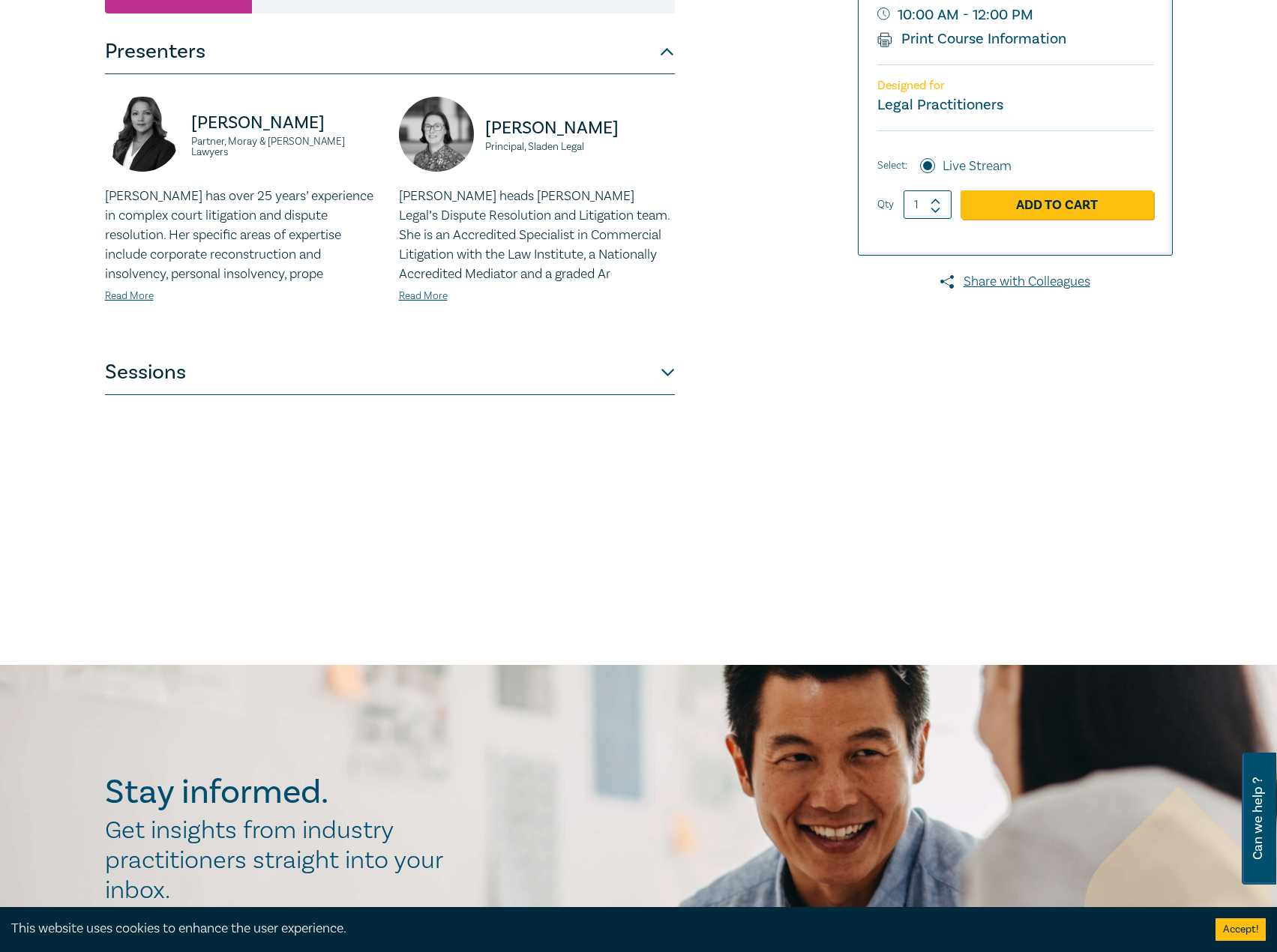 scroll, scrollTop: 0, scrollLeft: 0, axis: both 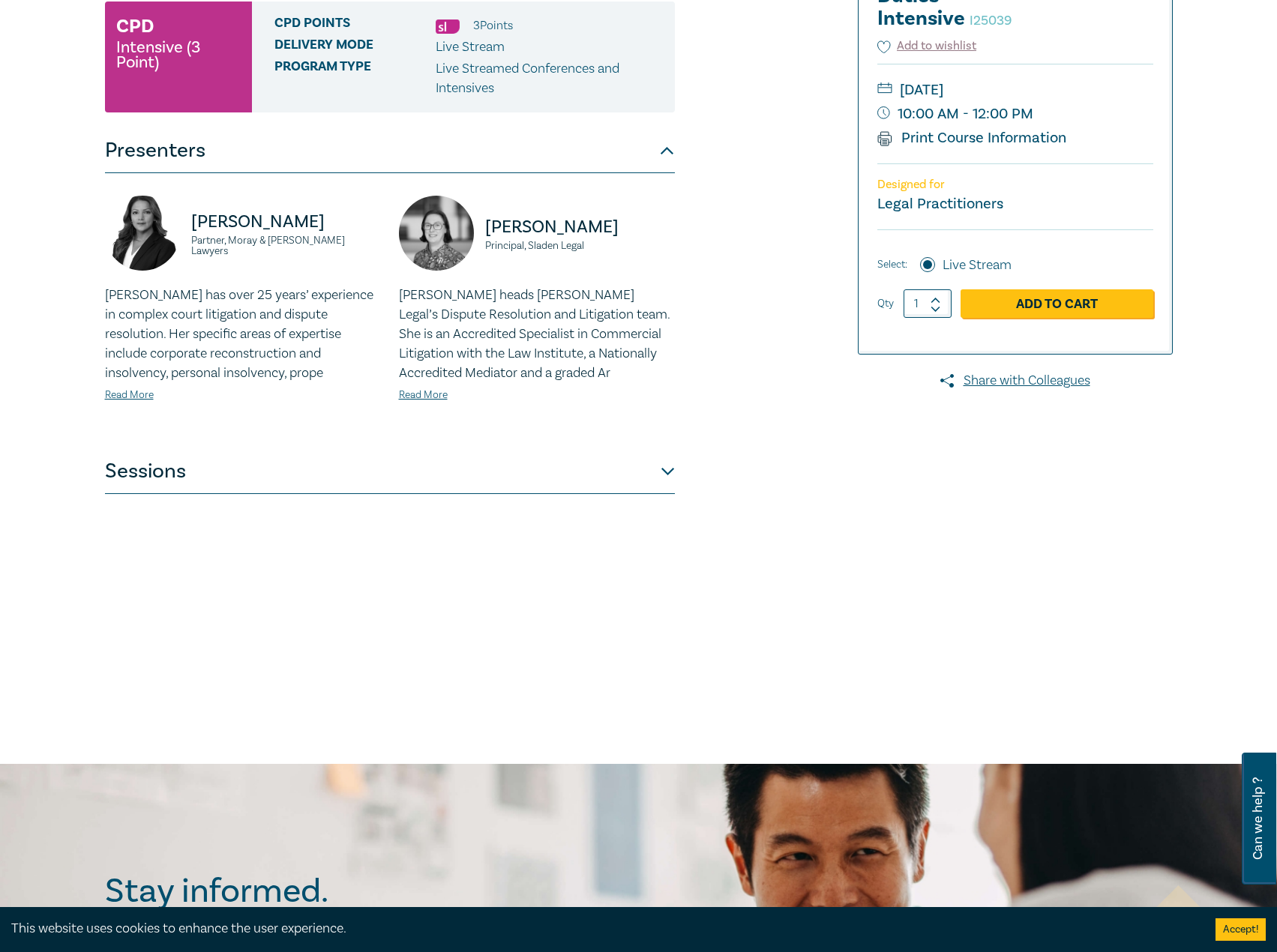click on "Sessions" at bounding box center [390, 472] 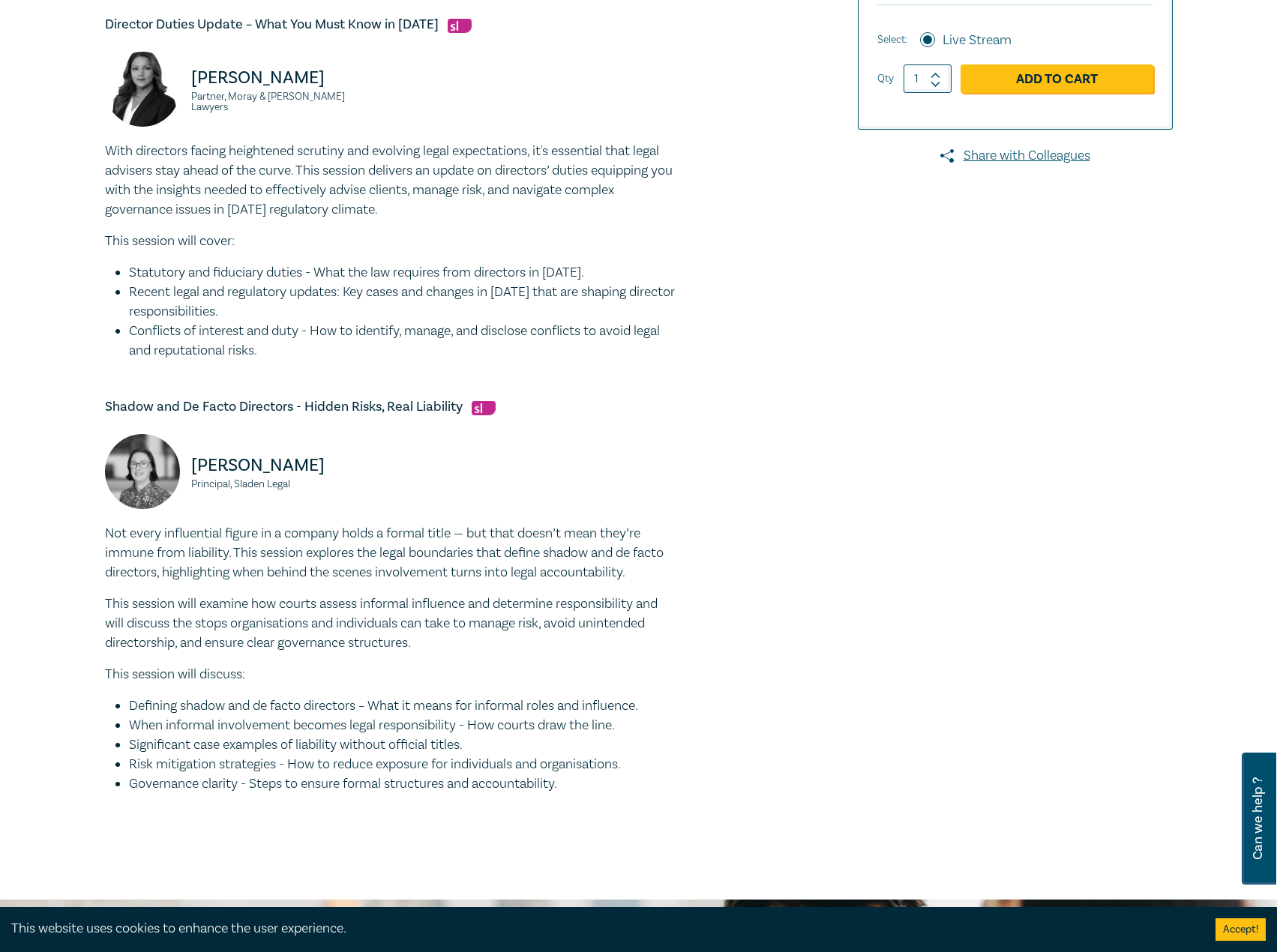 scroll, scrollTop: 75, scrollLeft: 0, axis: vertical 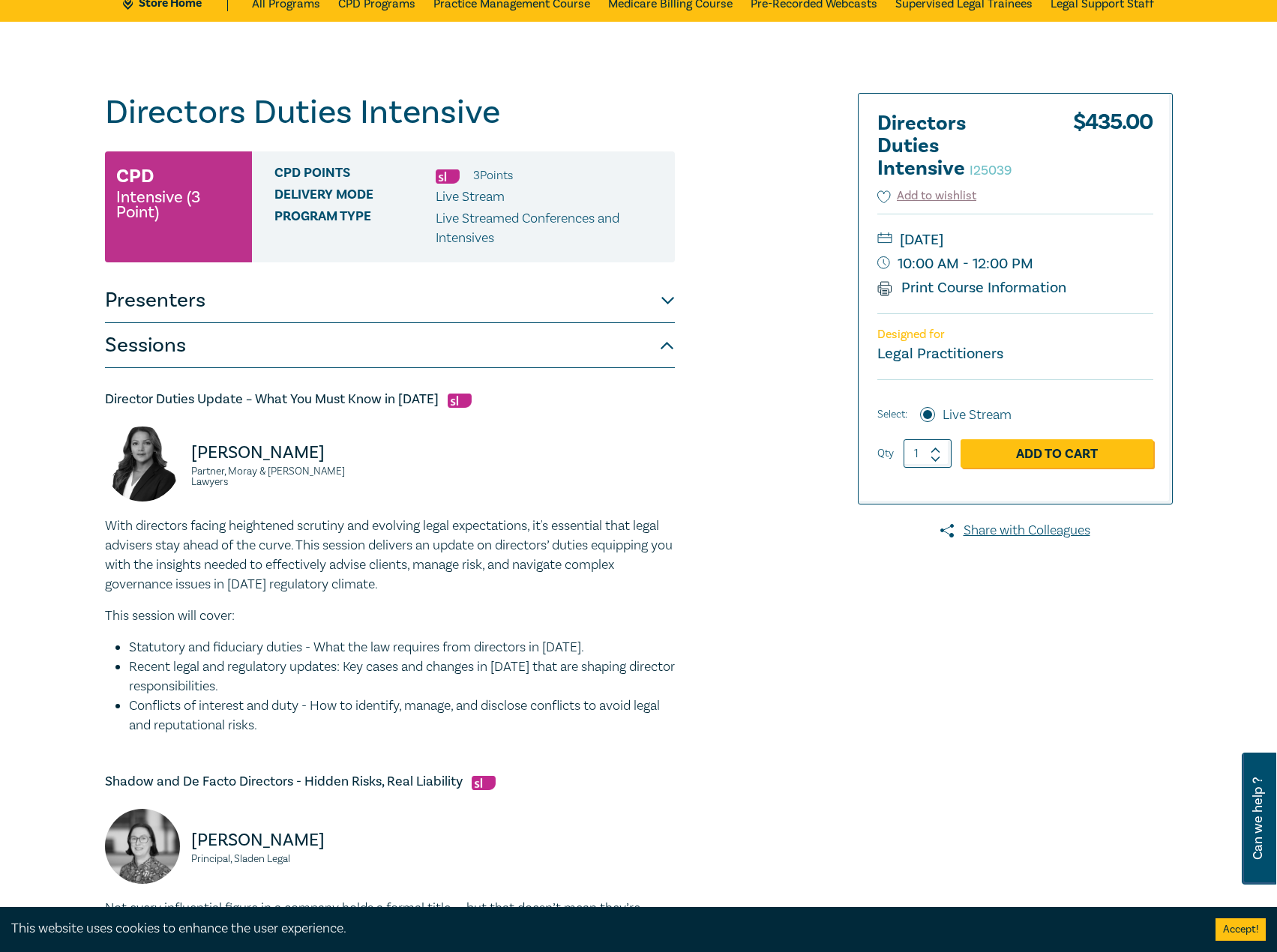 click on "Directors Duties Intensive   I25039 CPD  Intensive (3 Point) CPD Points 3  Point s Delivery Mode Live Stream Program type Live Streamed Conferences and Intensives   Directors Duties Intensive   I25039 $ 435.00      Add to wishlist   Thursday, 17 July 2025   10:00 AM - 12:00 PM Print Course Information Designed for Legal Practitioners $ 435.00 Select:  Live Stream Qty 1 Add to Cart Share with Colleagues Presenters Radhika Kanhai Partner, Moray & Agnew Lawyers Radhika has over 25 years’ experience in complex court litigation and dispute resolution. Her specific areas of expertise include corporate reconstruction and insolvency, personal insolvency, prope Read More Alicia Hill Principal, Sladen Legal Alicia heads Sladen Legal’s Dispute Resolution and Litigation team. She is an Accredited Specialist in Commercial Litigation with the Law Institute, a Nationally Accredited Mediator and a graded Ar Read More Sessions Director Duties Update – What You Must Know in 2025   Radhika Kanhai   Alicia Hill" at bounding box center [638, 648] 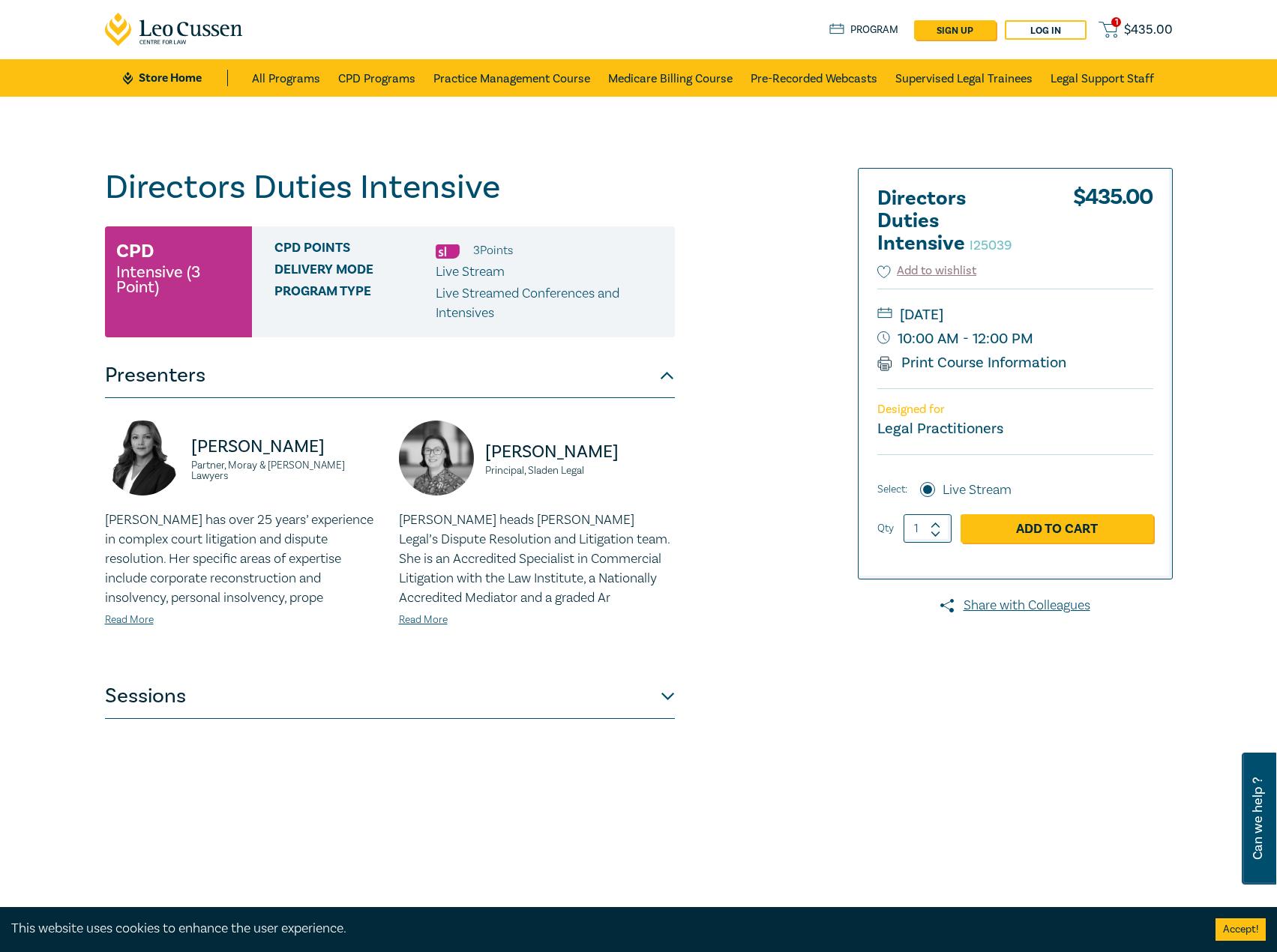 scroll, scrollTop: 75, scrollLeft: 0, axis: vertical 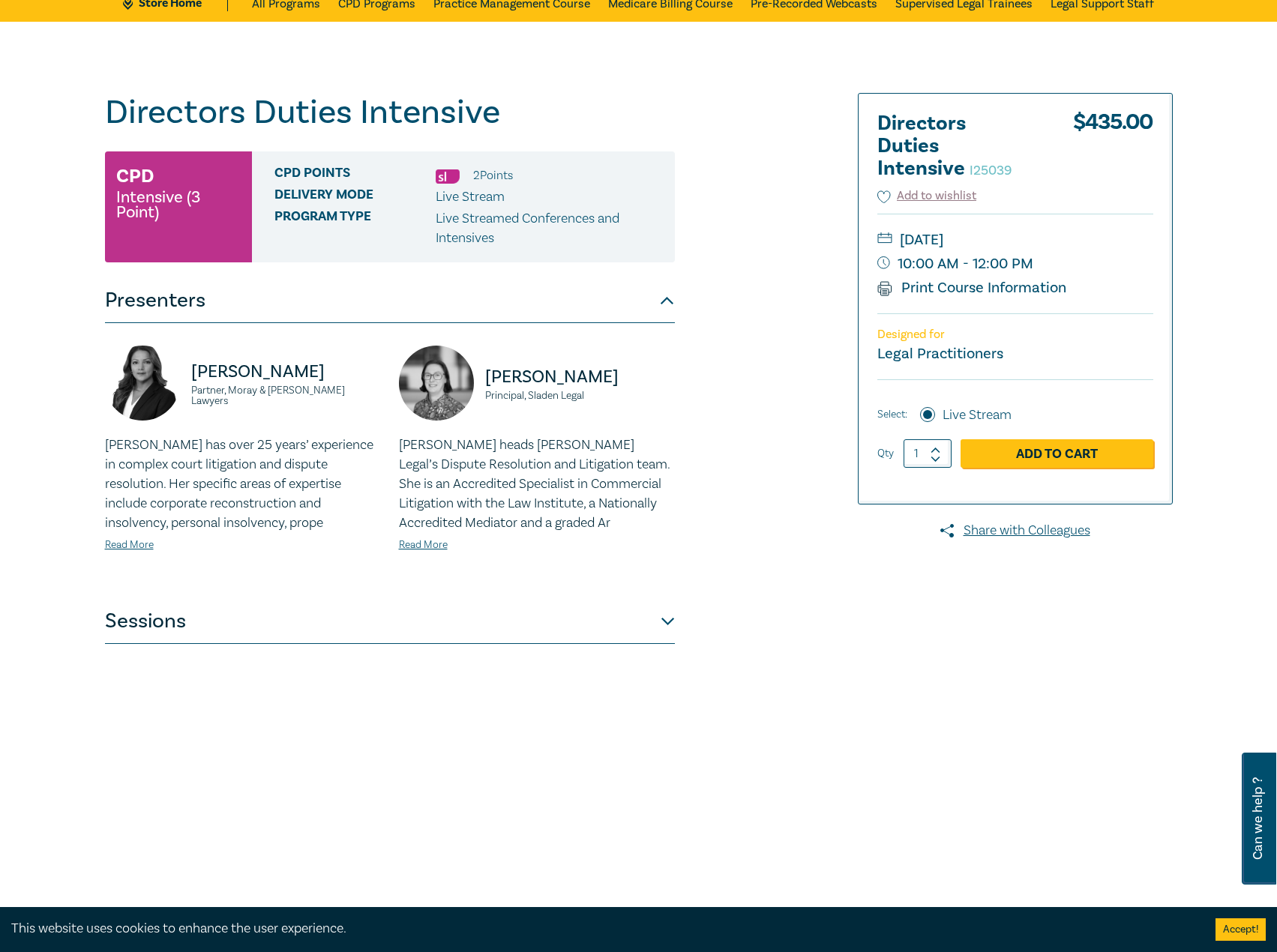 click on "Sessions" at bounding box center [390, 621] 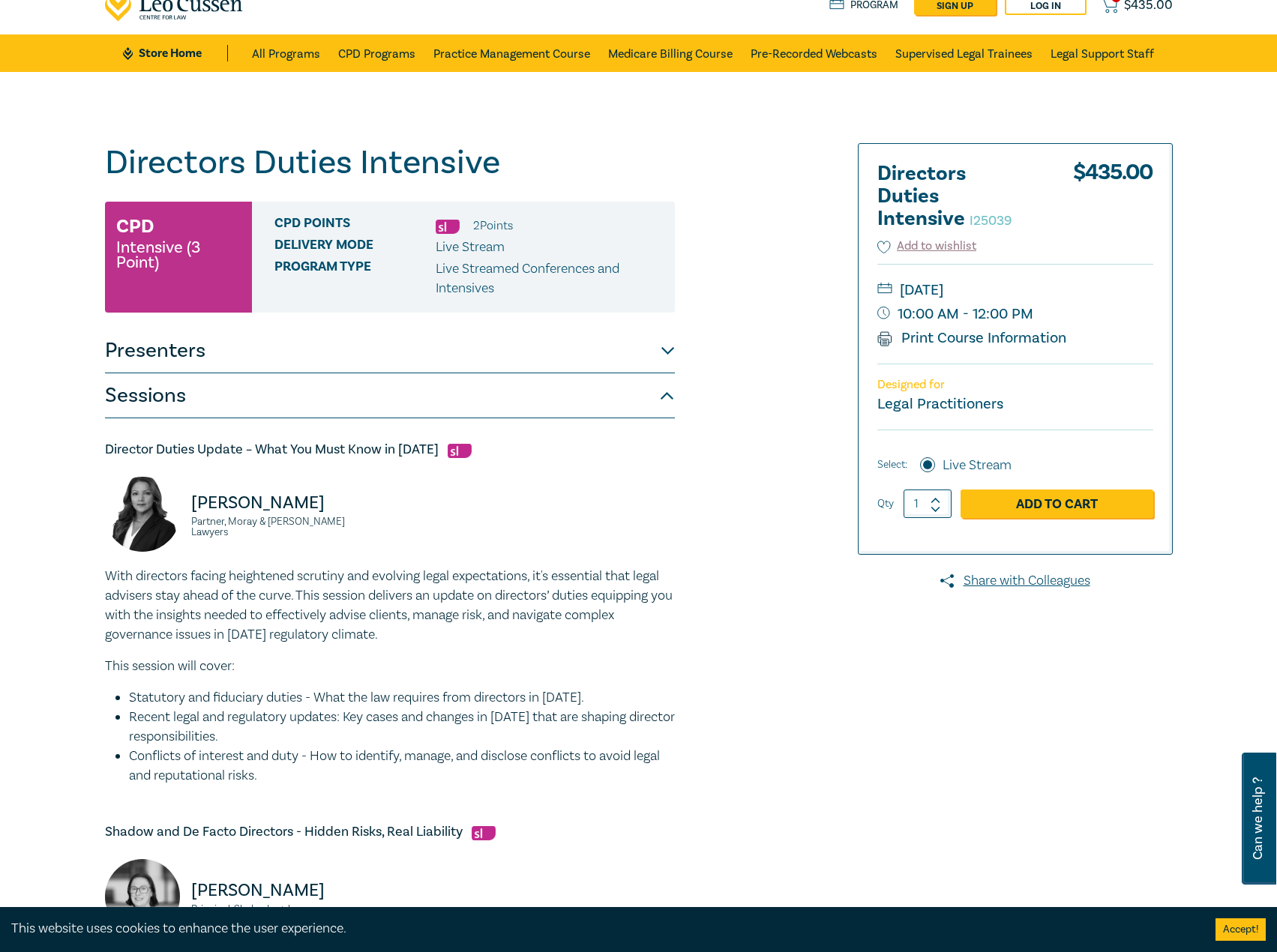 scroll, scrollTop: 0, scrollLeft: 0, axis: both 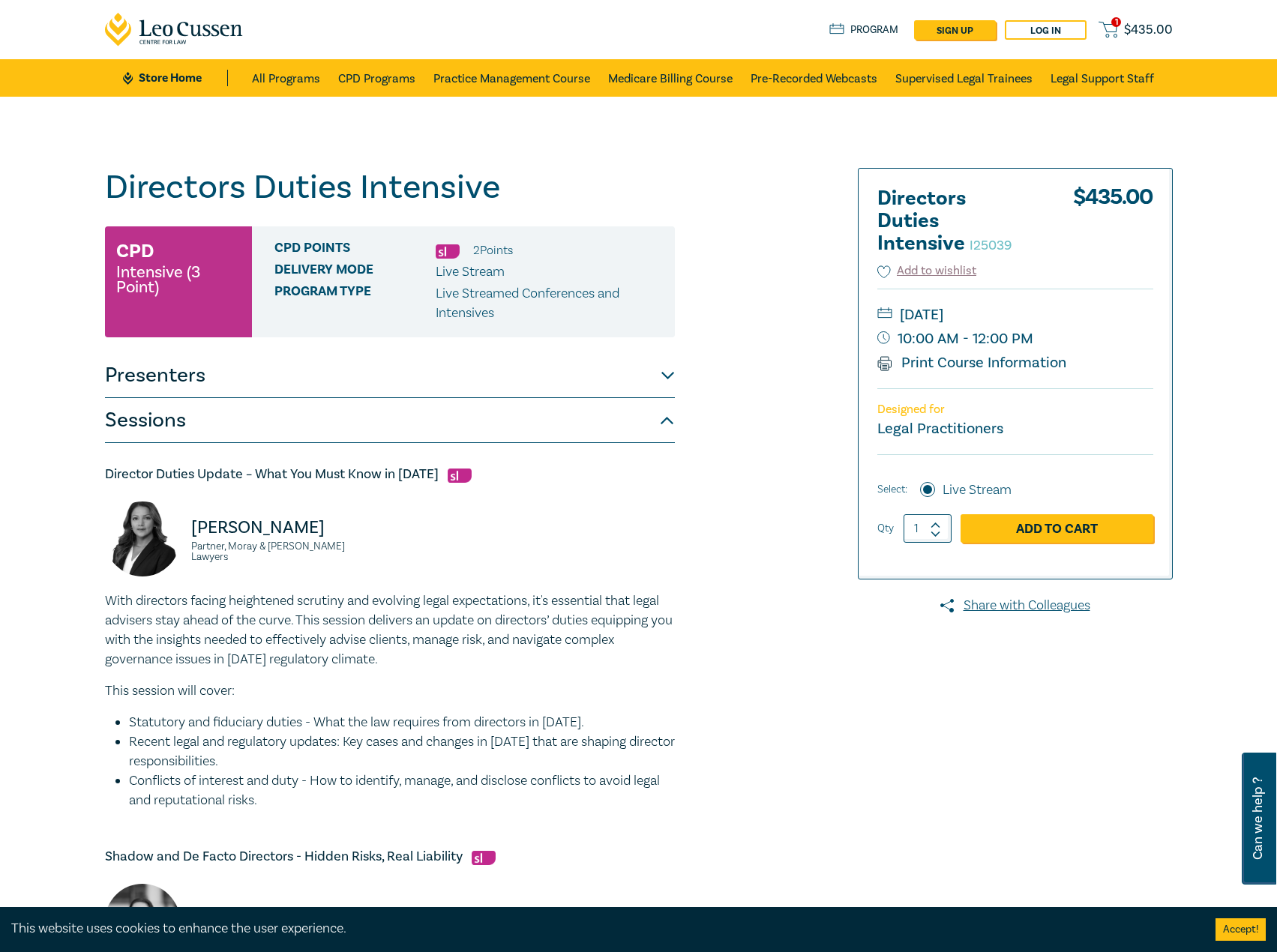 click on "Presenters" at bounding box center (390, 376) 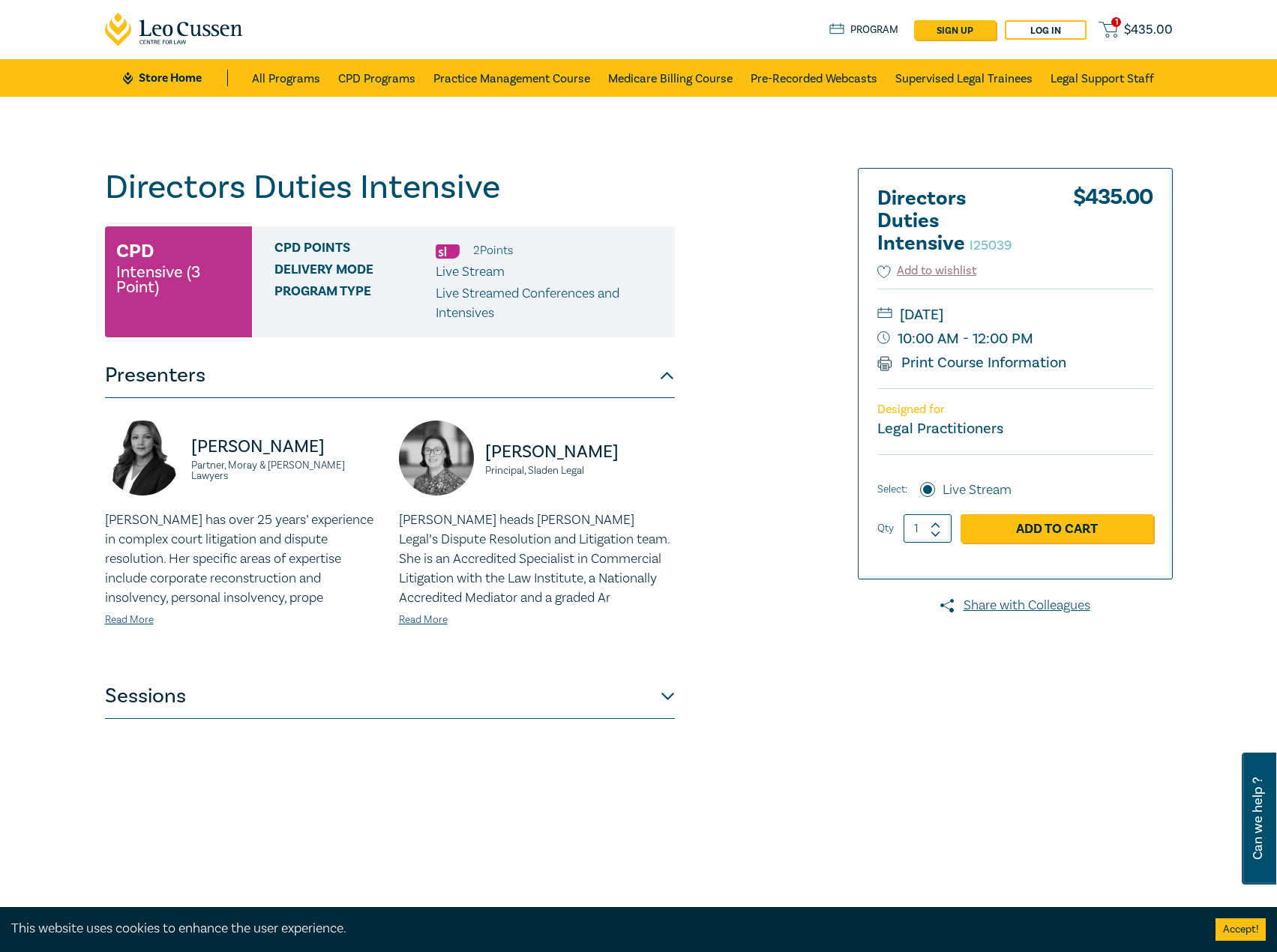 click on "Sessions" at bounding box center (390, 696) 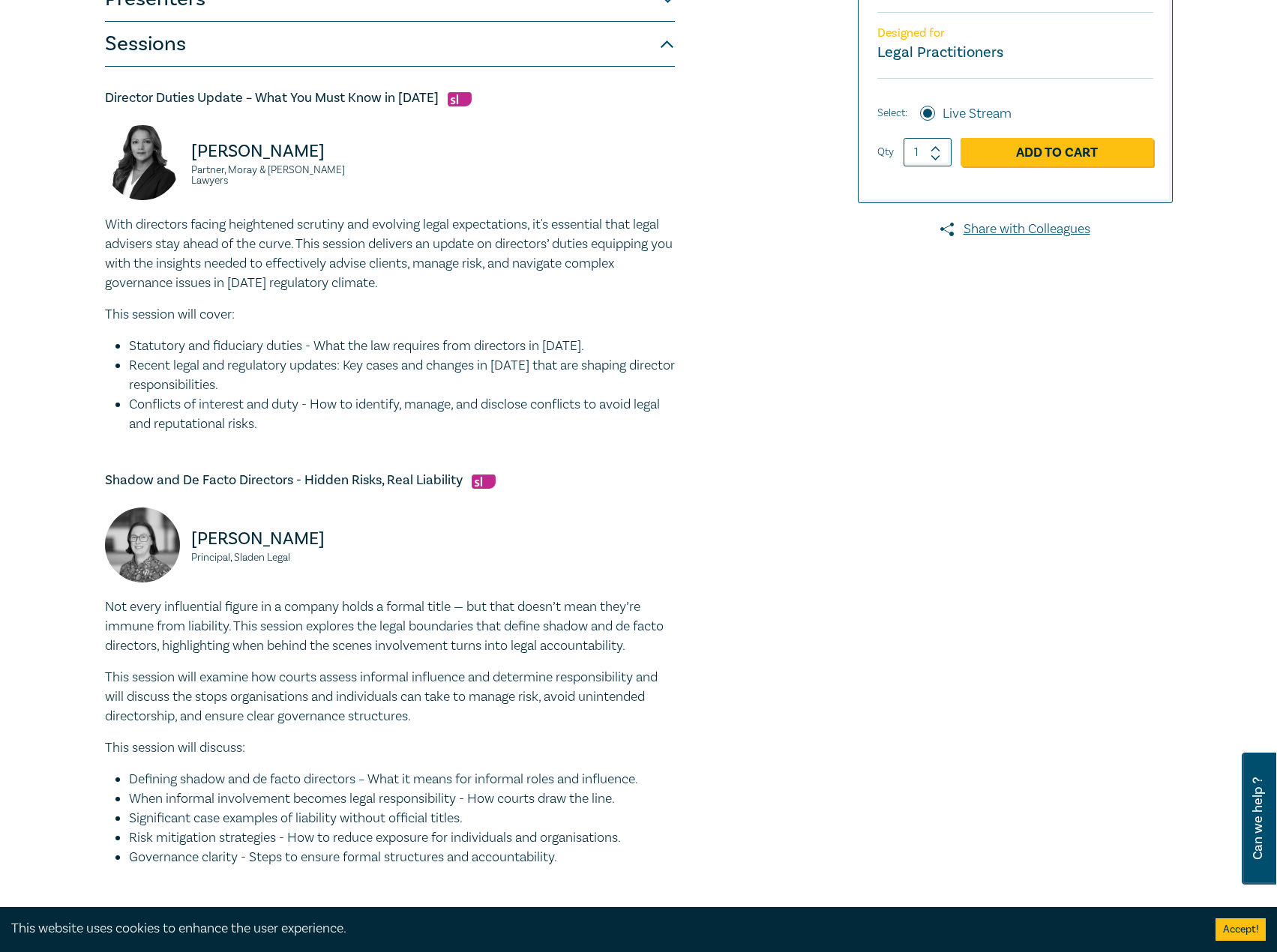 scroll, scrollTop: 375, scrollLeft: 0, axis: vertical 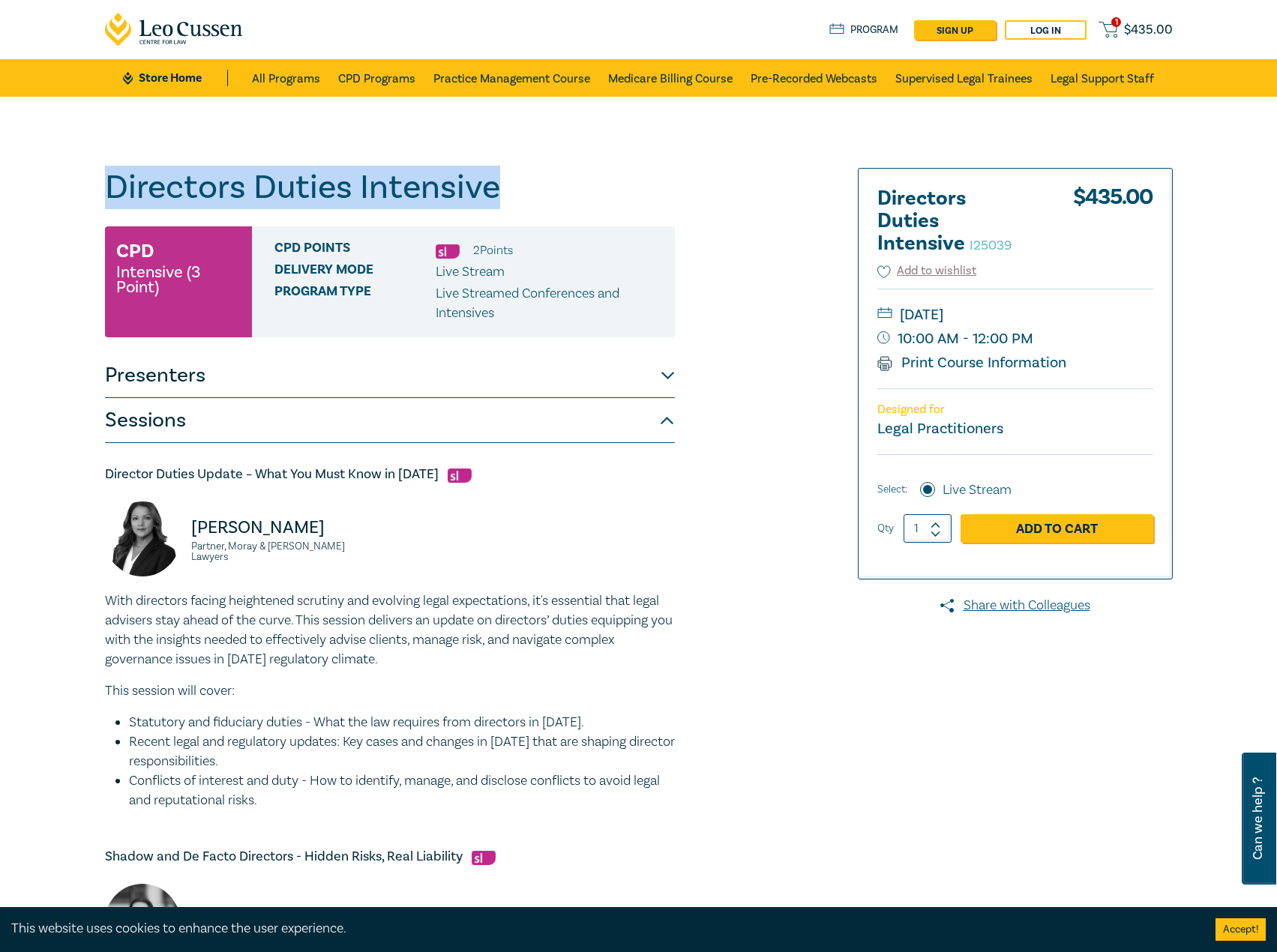 drag, startPoint x: 516, startPoint y: 181, endPoint x: -1, endPoint y: 183, distance: 517.00387 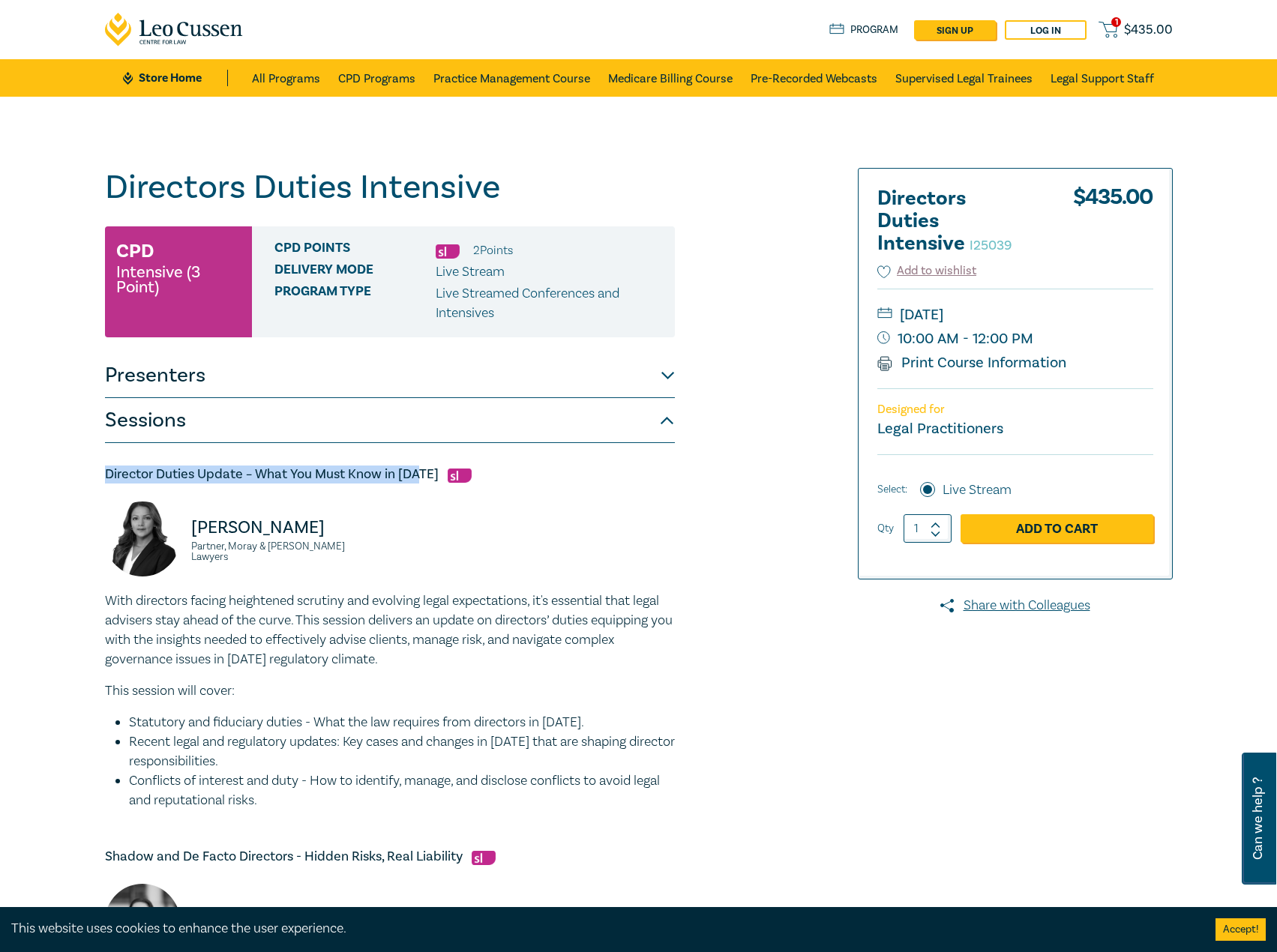 drag, startPoint x: 424, startPoint y: 477, endPoint x: 73, endPoint y: 464, distance: 351.24066 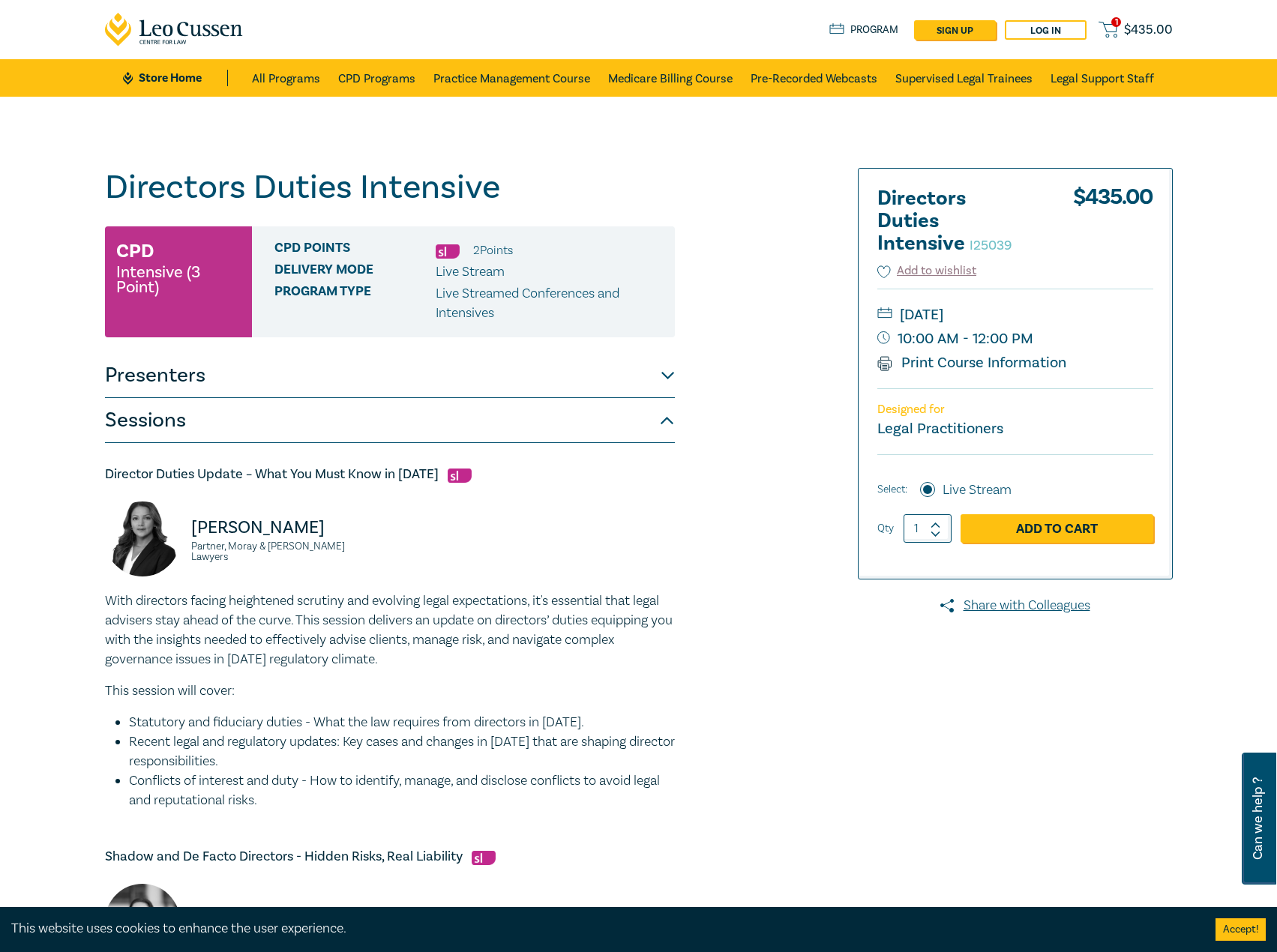 click on "Director Duties Update – What You Must Know in [DATE]" at bounding box center [390, 475] 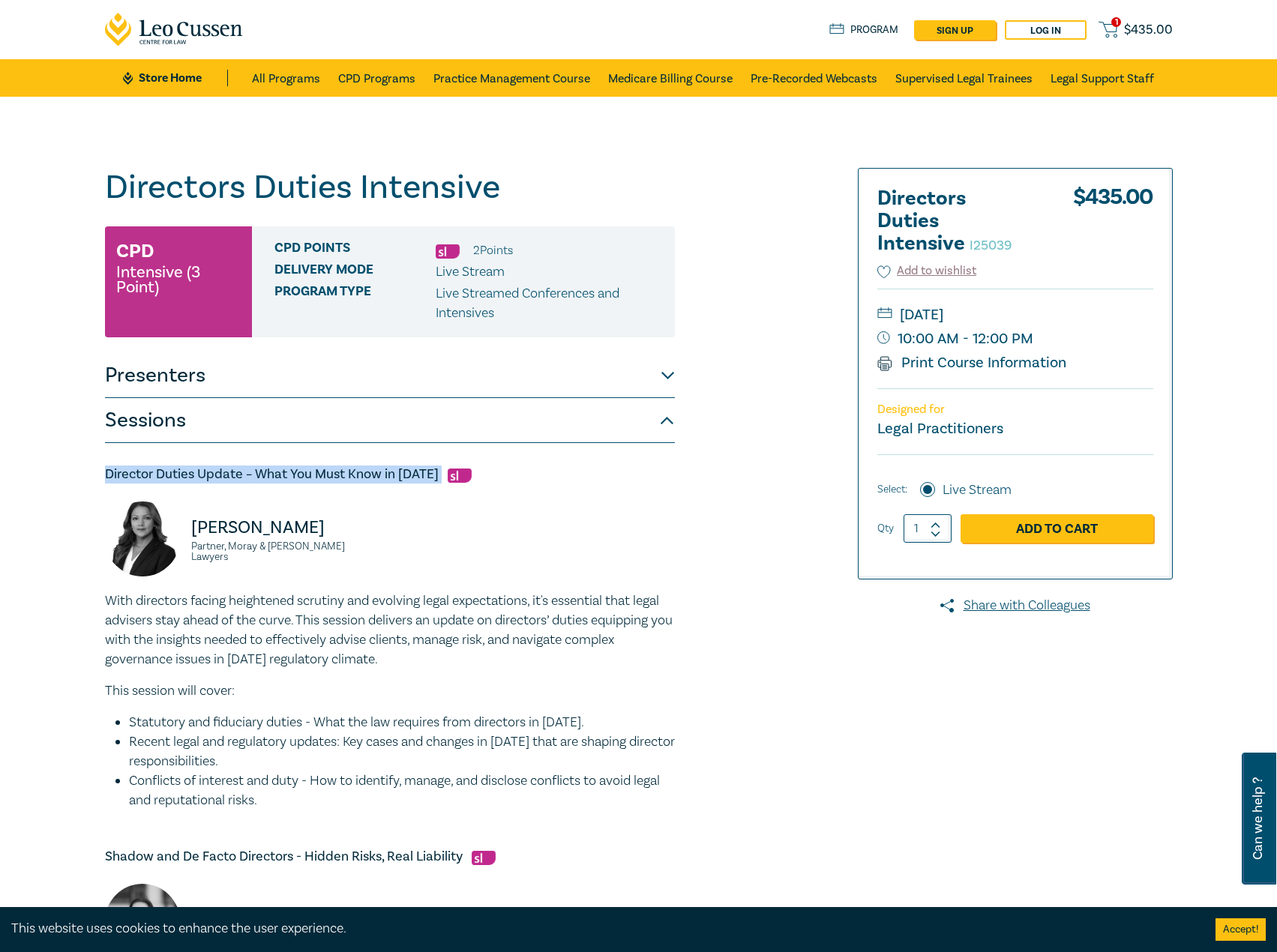 drag, startPoint x: 430, startPoint y: 476, endPoint x: 100, endPoint y: 475, distance: 330.00152 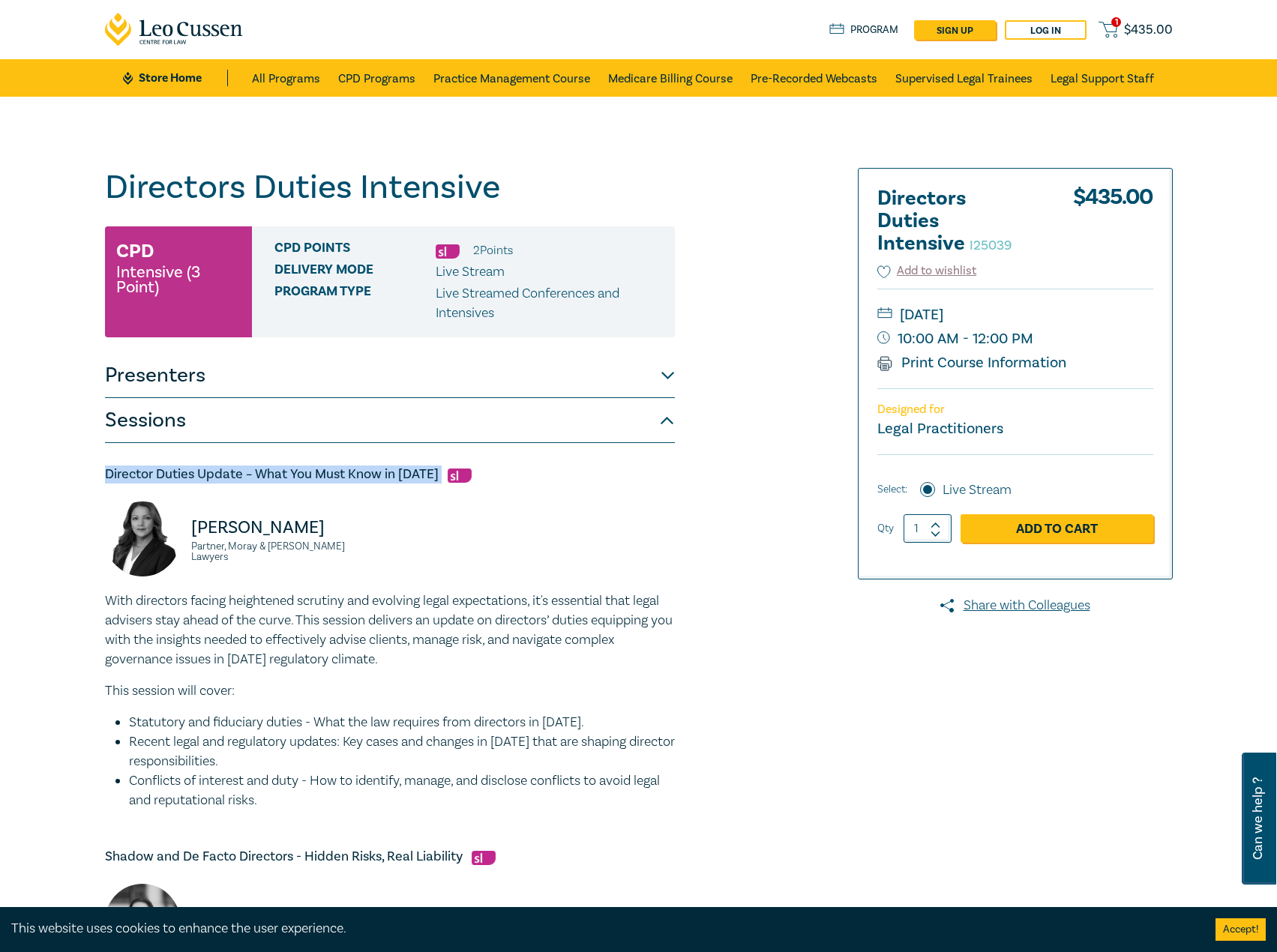 drag, startPoint x: 329, startPoint y: 525, endPoint x: 181, endPoint y: 525, distance: 148 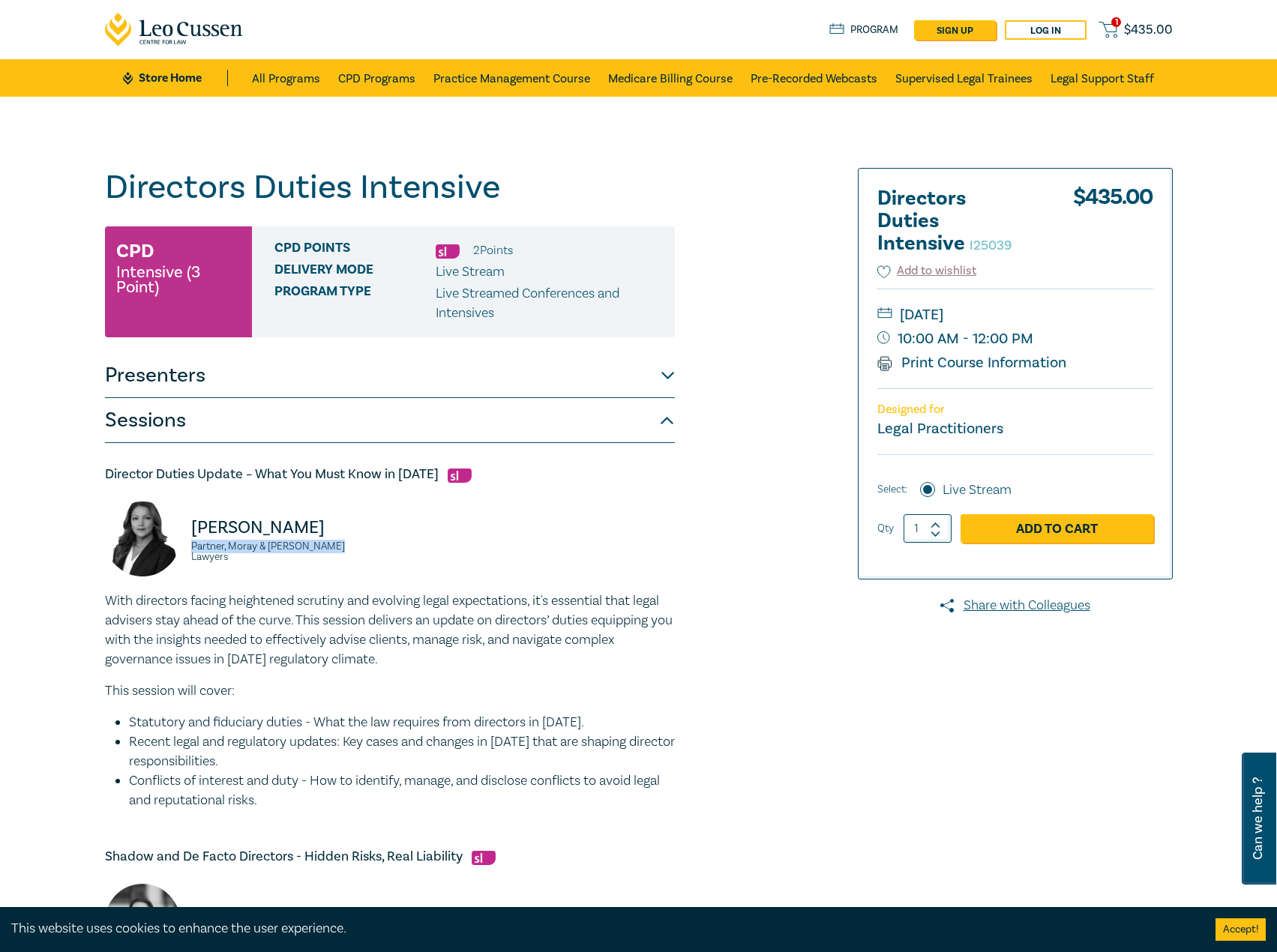 drag, startPoint x: 346, startPoint y: 546, endPoint x: 188, endPoint y: 550, distance: 158.05062 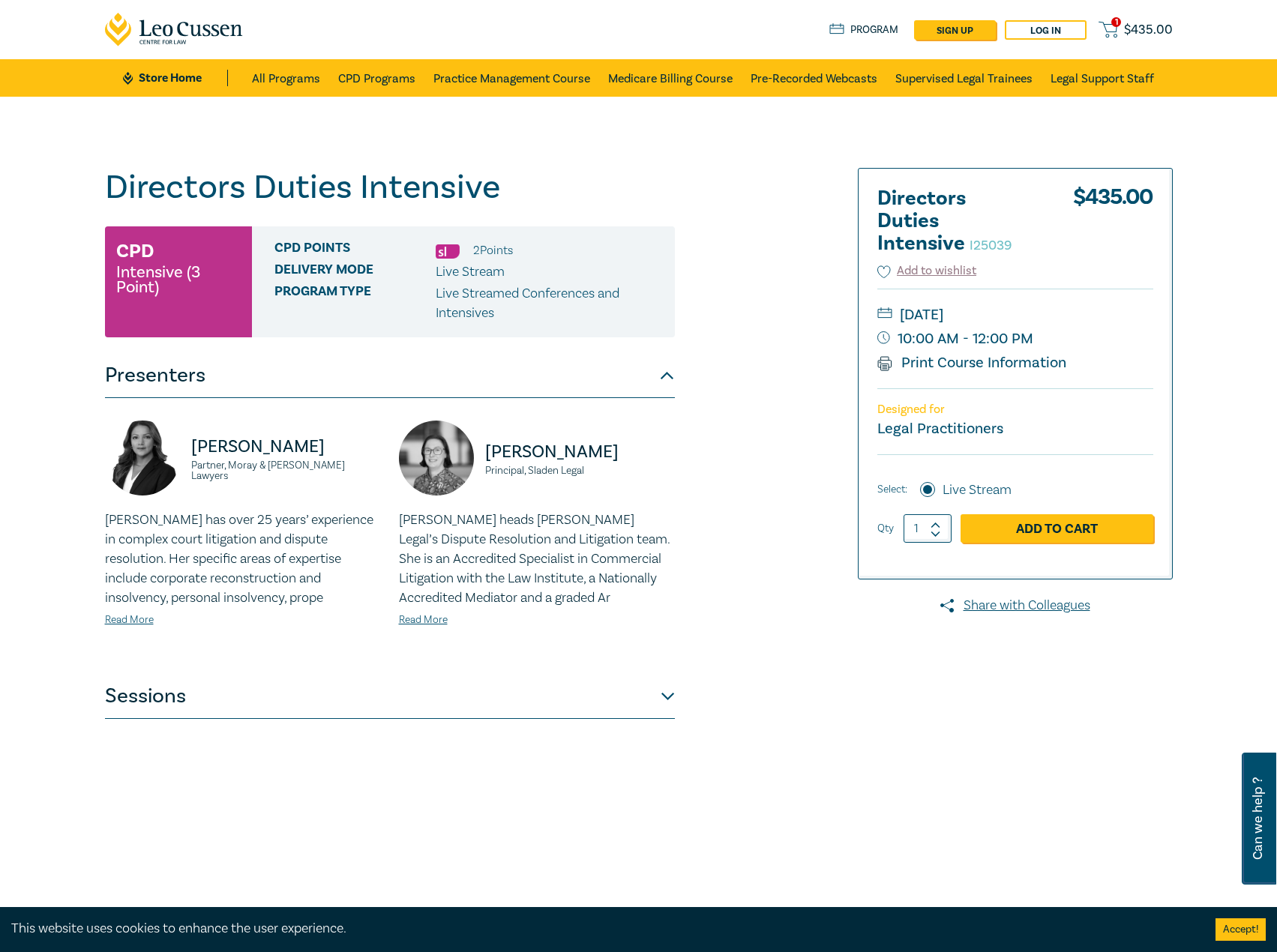 click on "[PERSON_NAME] has over 25 years’ experience in complex court litigation and dispute resolution. Her specific areas of expertise include corporate reconstruction and insolvency, personal insolvency, prope" at bounding box center [243, 559] 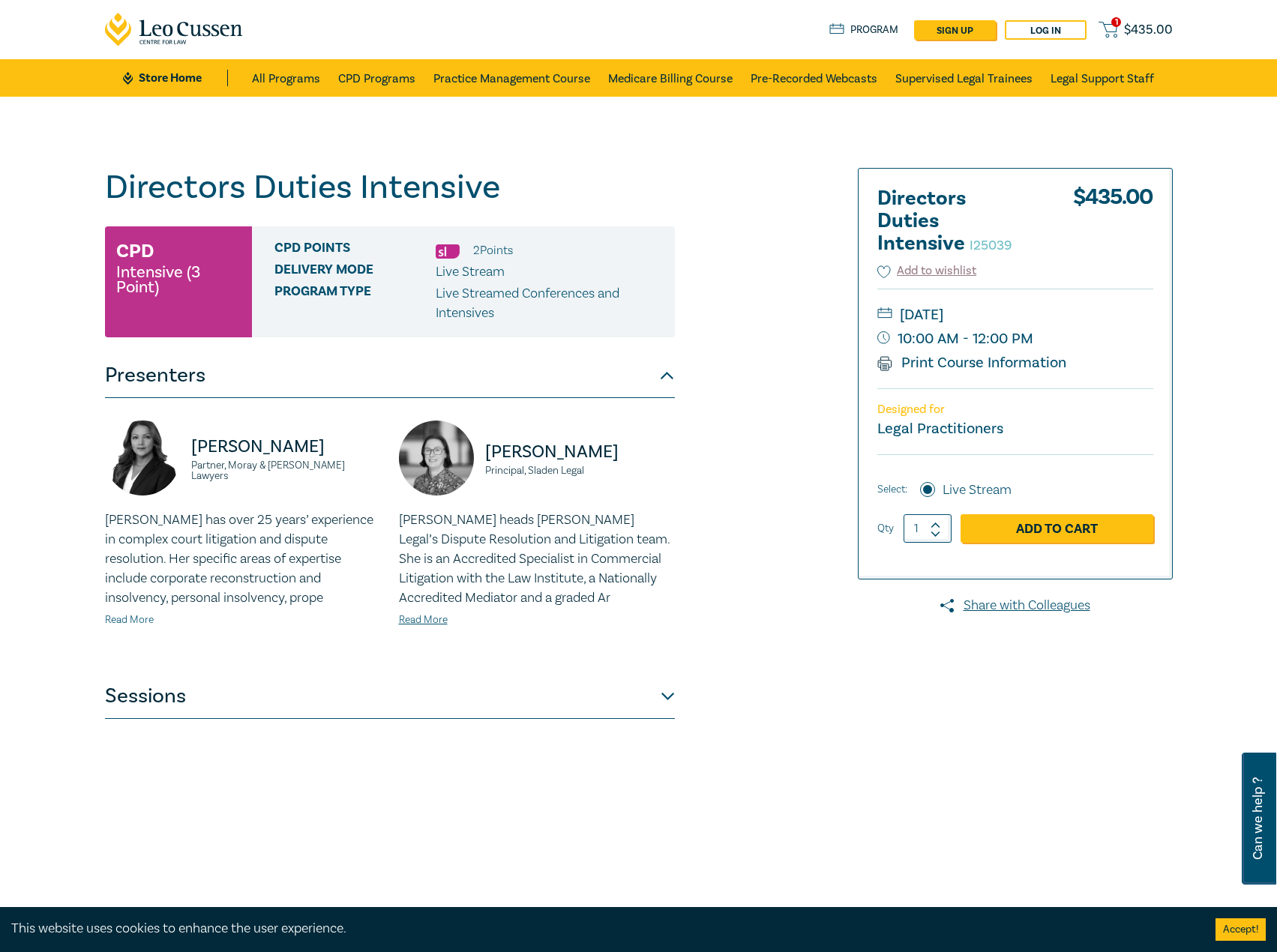 click on "Read More" at bounding box center (129, 620) 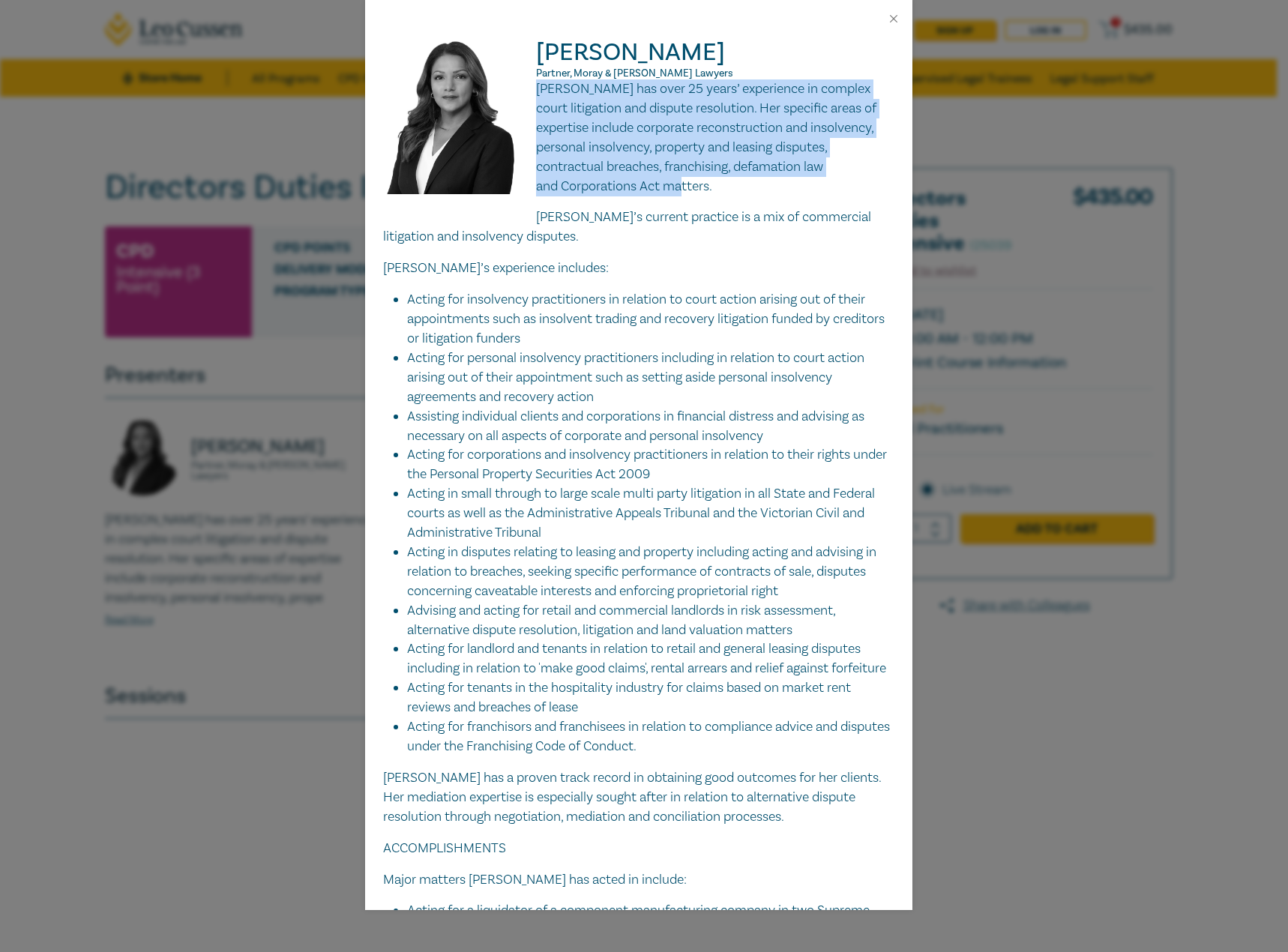 drag, startPoint x: 535, startPoint y: 86, endPoint x: 723, endPoint y: 185, distance: 212.47353 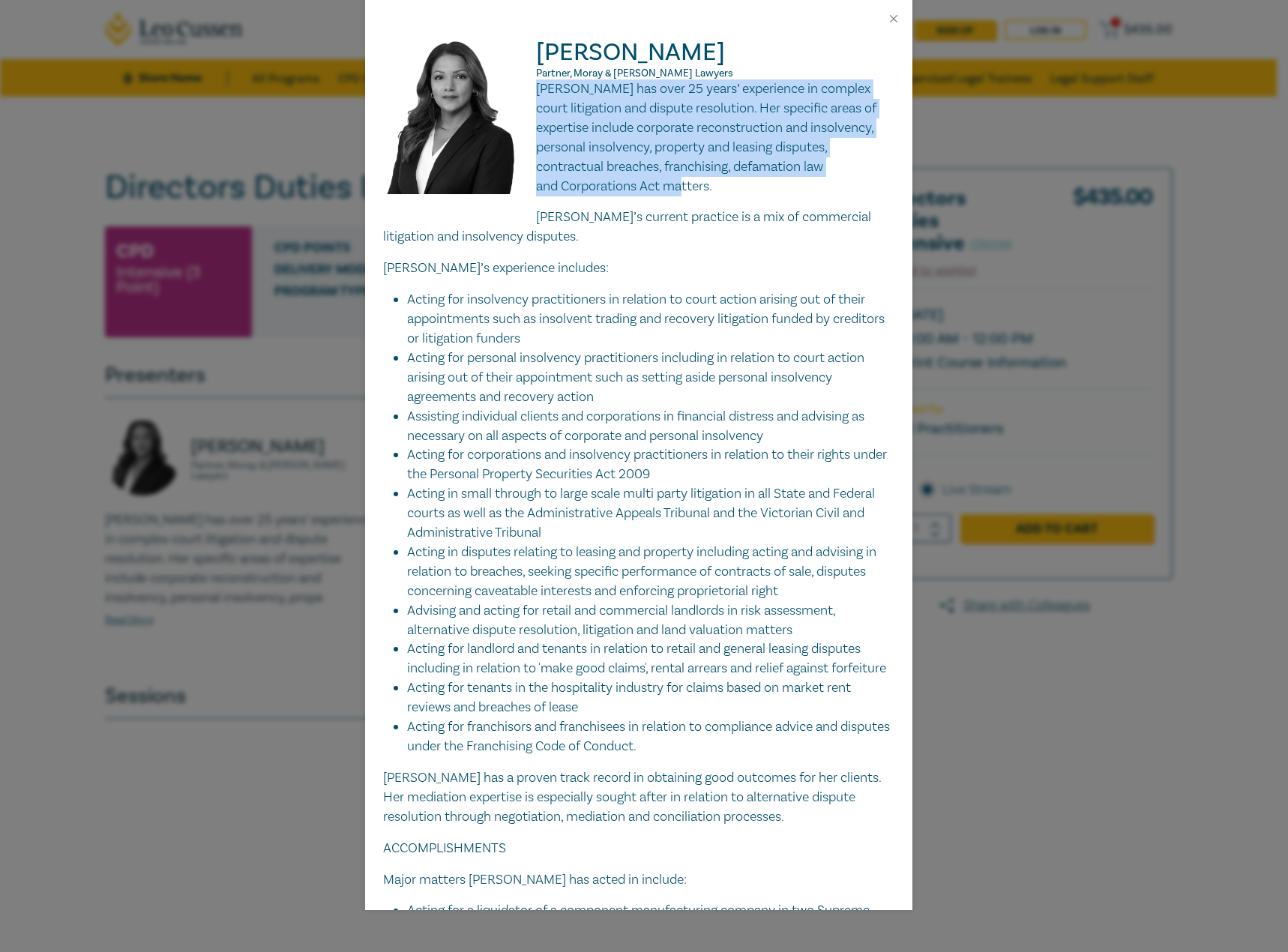 copy on "Radhika has over 25 years’ experience in complex court litigation and dispute resolution. Her specific areas of expertise include corporate reconstruction and insolvency, personal insolvency, property and leasing disputes, contractual breaches, franchising, defamation law and Corporations Act matters." 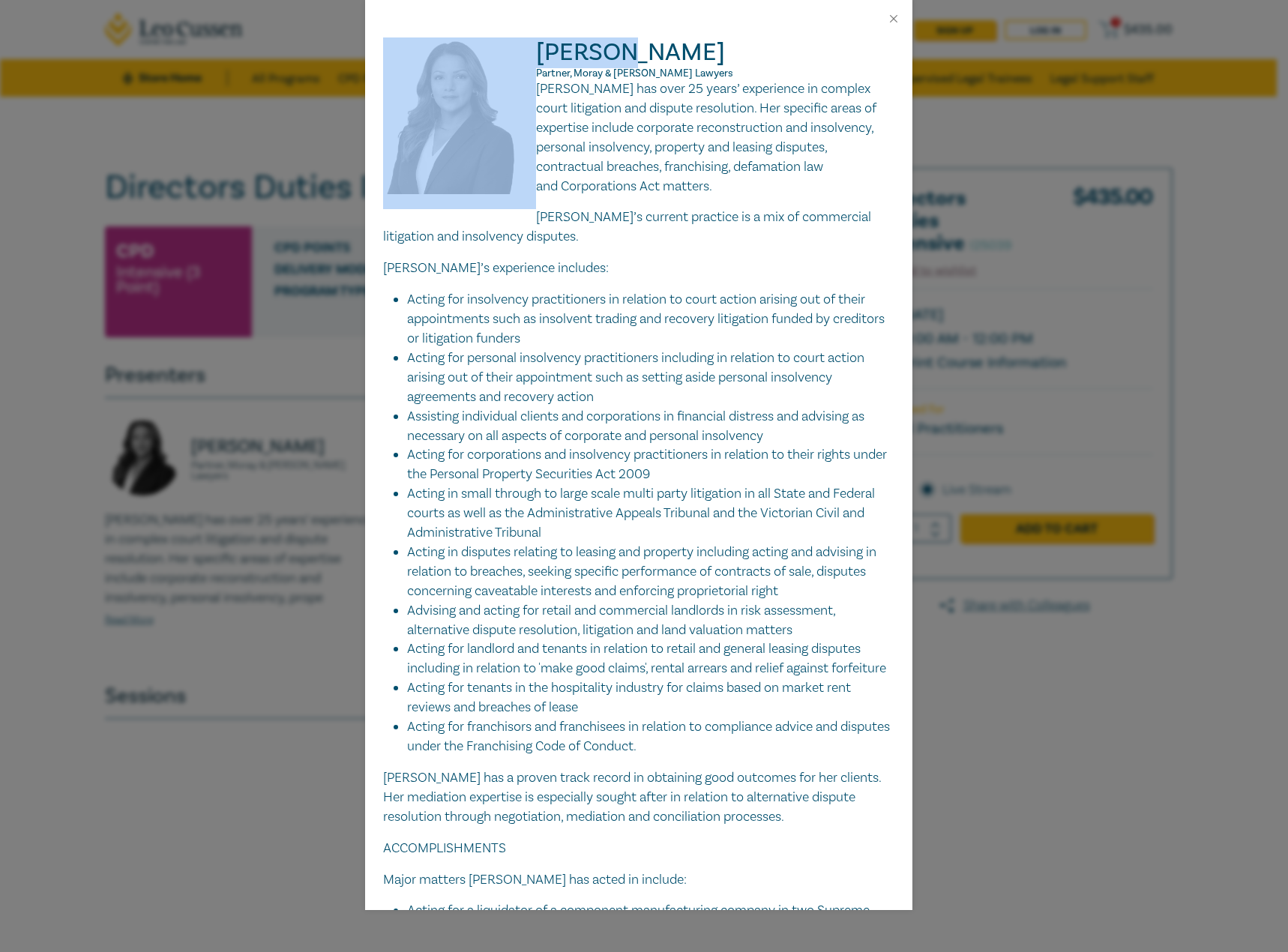 drag, startPoint x: 623, startPoint y: 52, endPoint x: 526, endPoint y: 53, distance: 97.00515 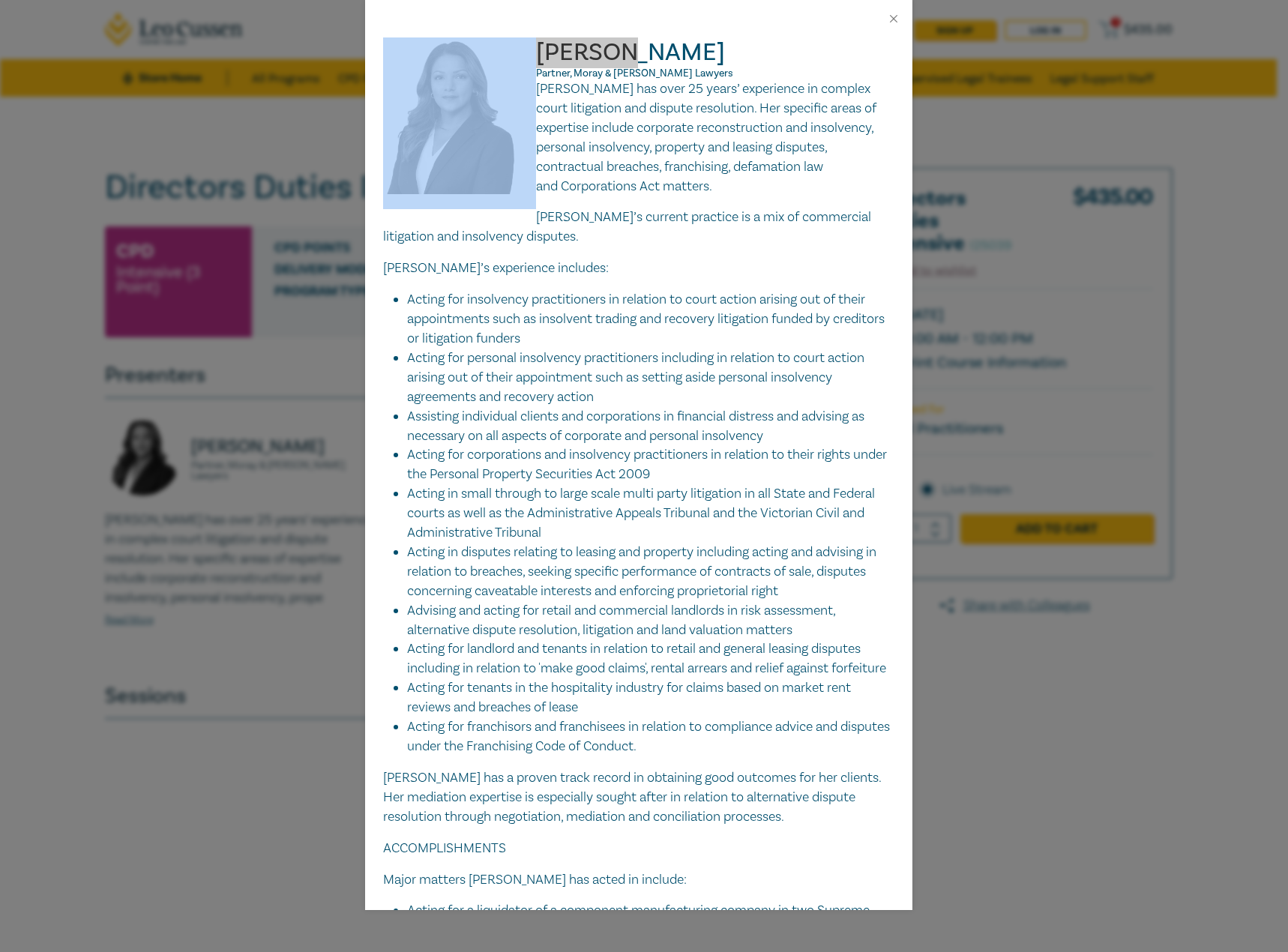 drag, startPoint x: 941, startPoint y: 315, endPoint x: 915, endPoint y: 291, distance: 35.383612 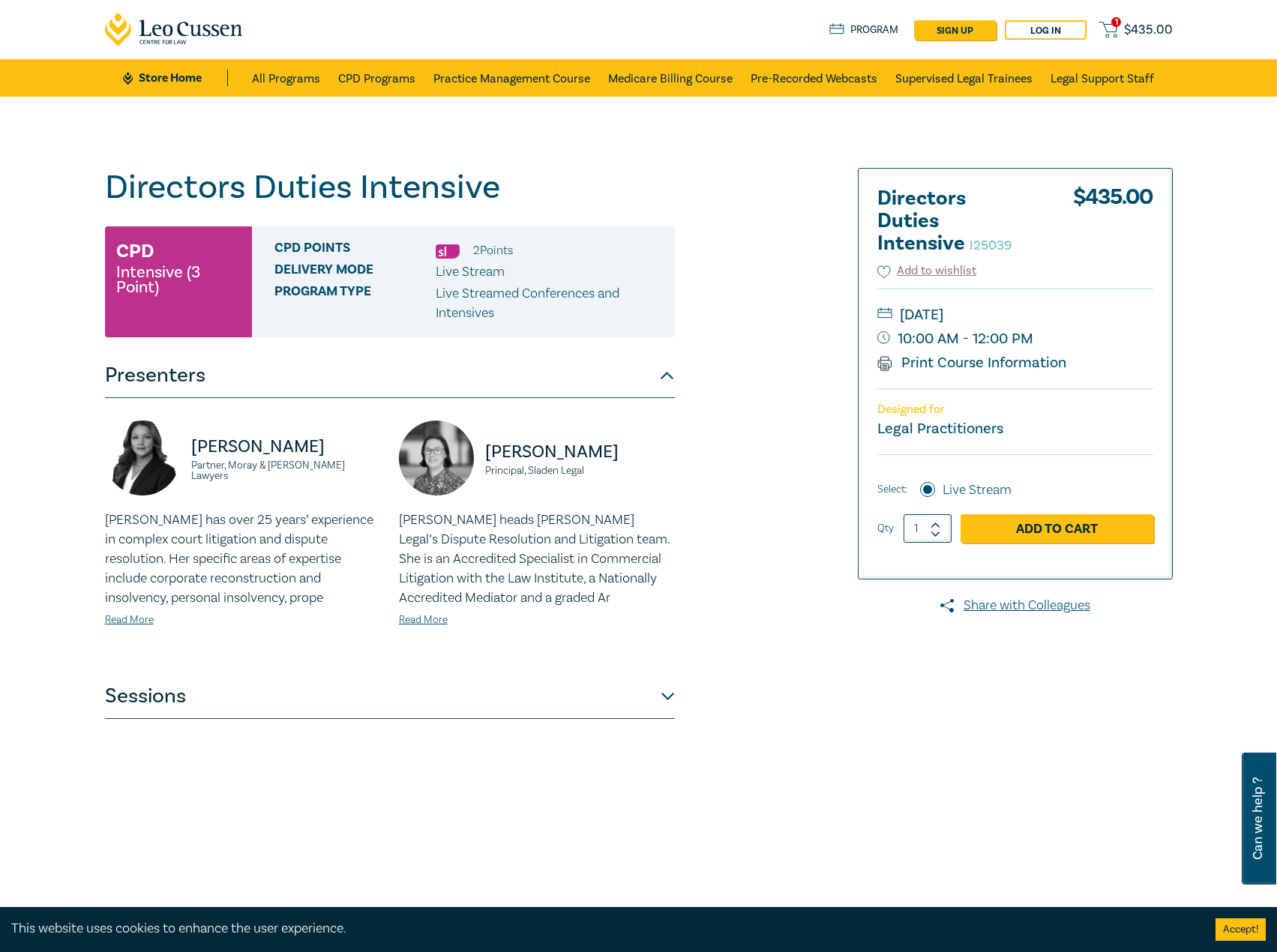click on "Sessions" at bounding box center [390, 696] 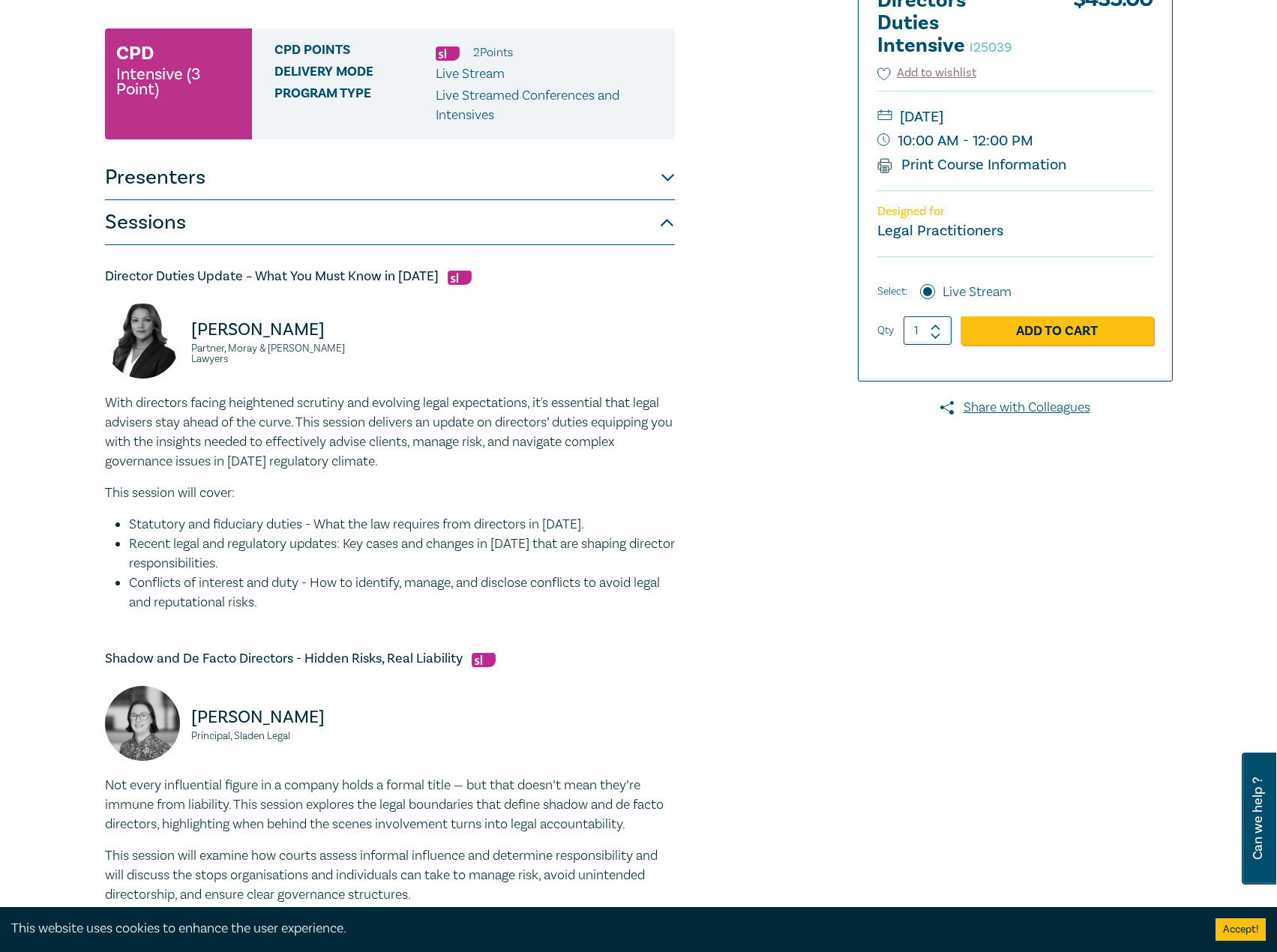 scroll, scrollTop: 375, scrollLeft: 0, axis: vertical 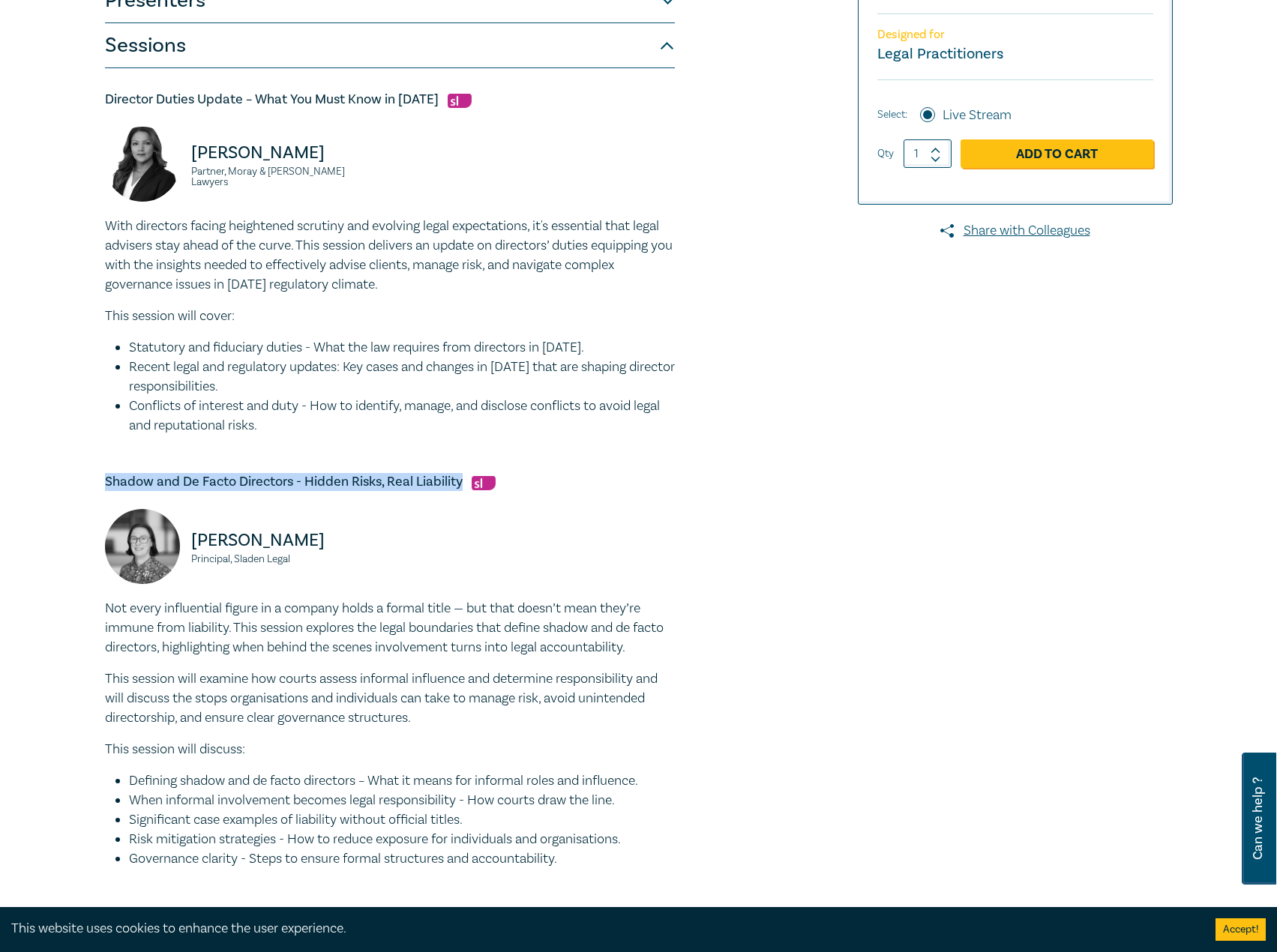 drag, startPoint x: 462, startPoint y: 483, endPoint x: 155, endPoint y: 480, distance: 307.01466 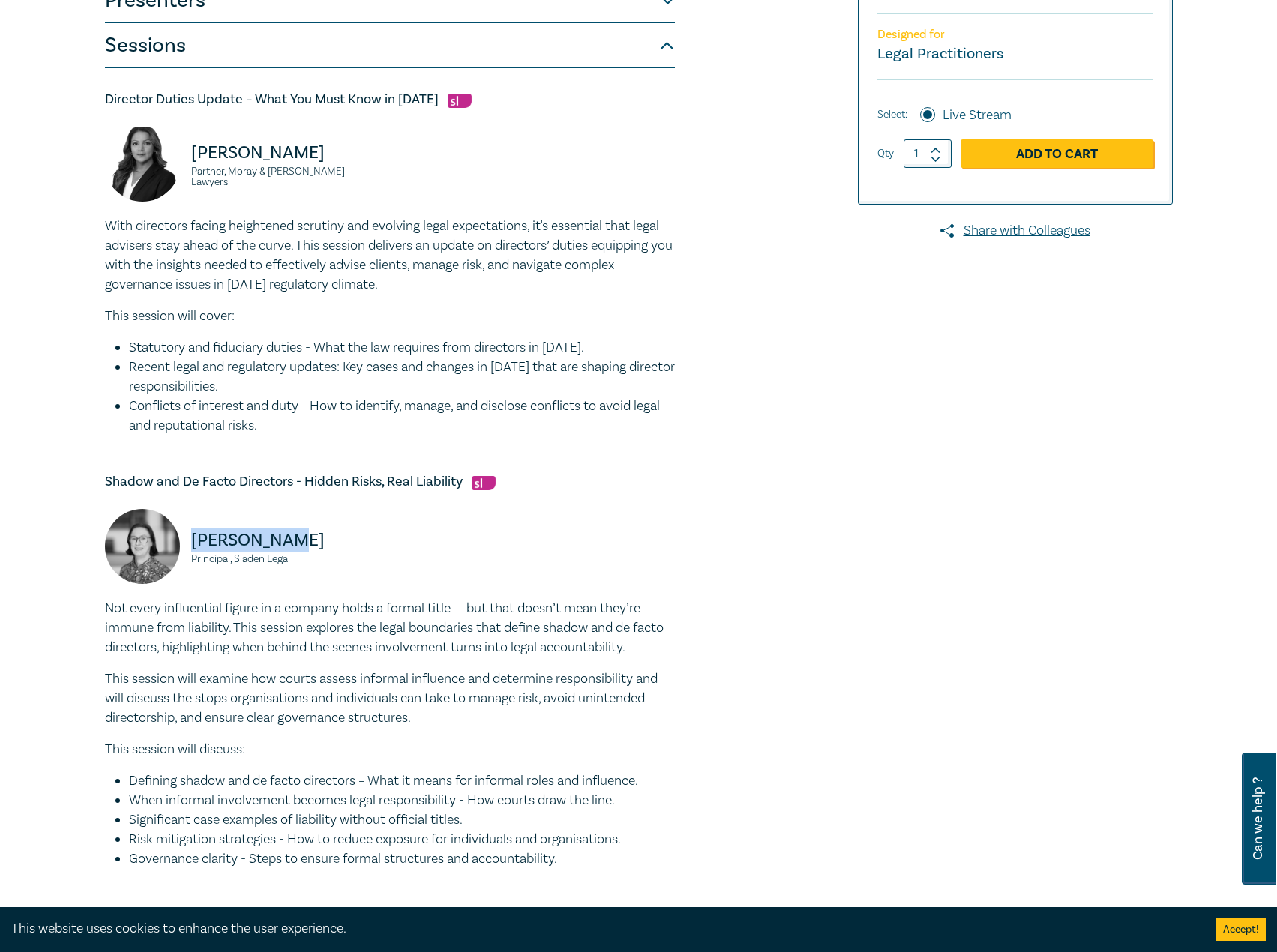 drag, startPoint x: 295, startPoint y: 537, endPoint x: 193, endPoint y: 540, distance: 102.04411 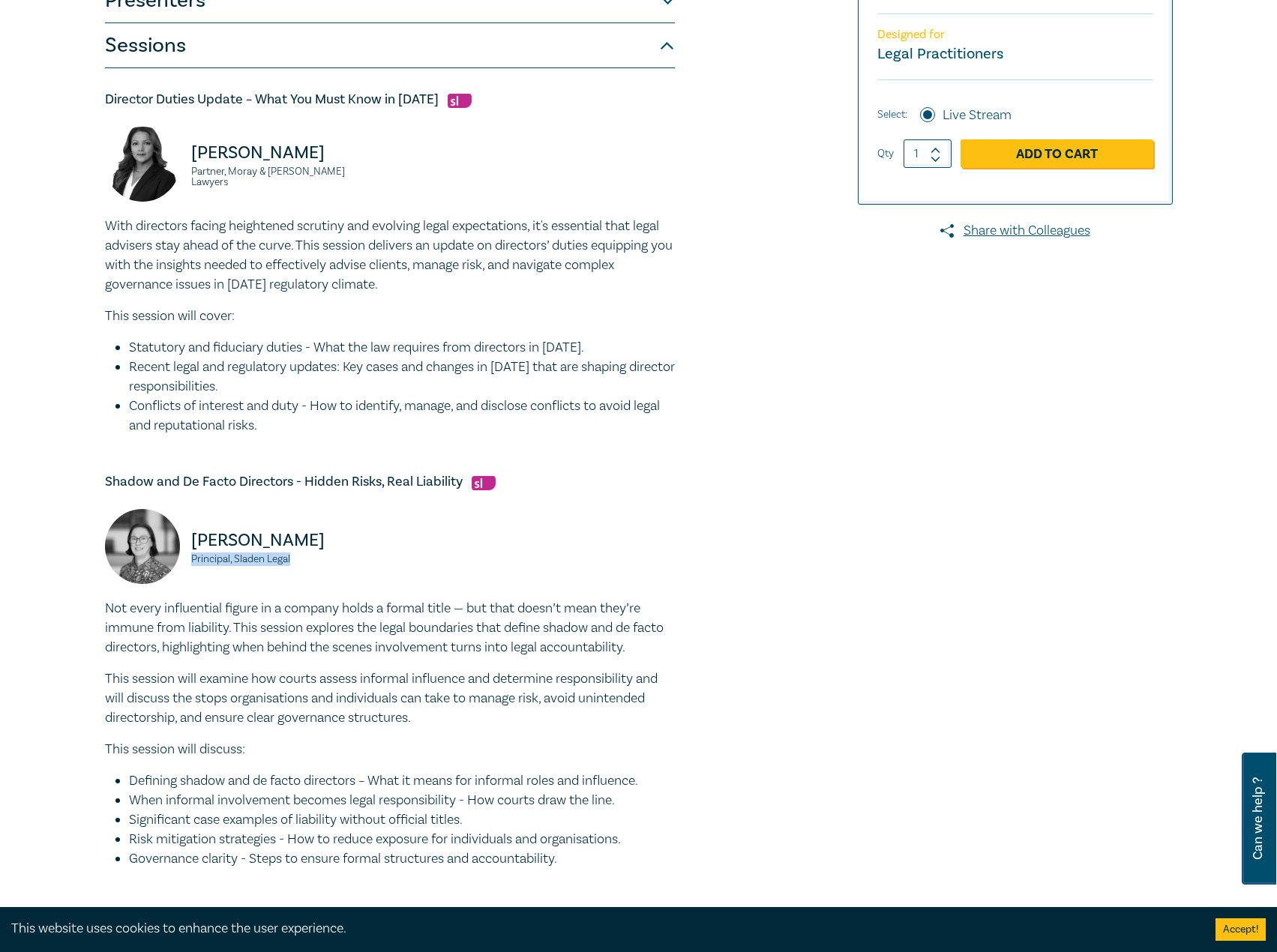 drag, startPoint x: 307, startPoint y: 564, endPoint x: 190, endPoint y: 565, distance: 117.0043 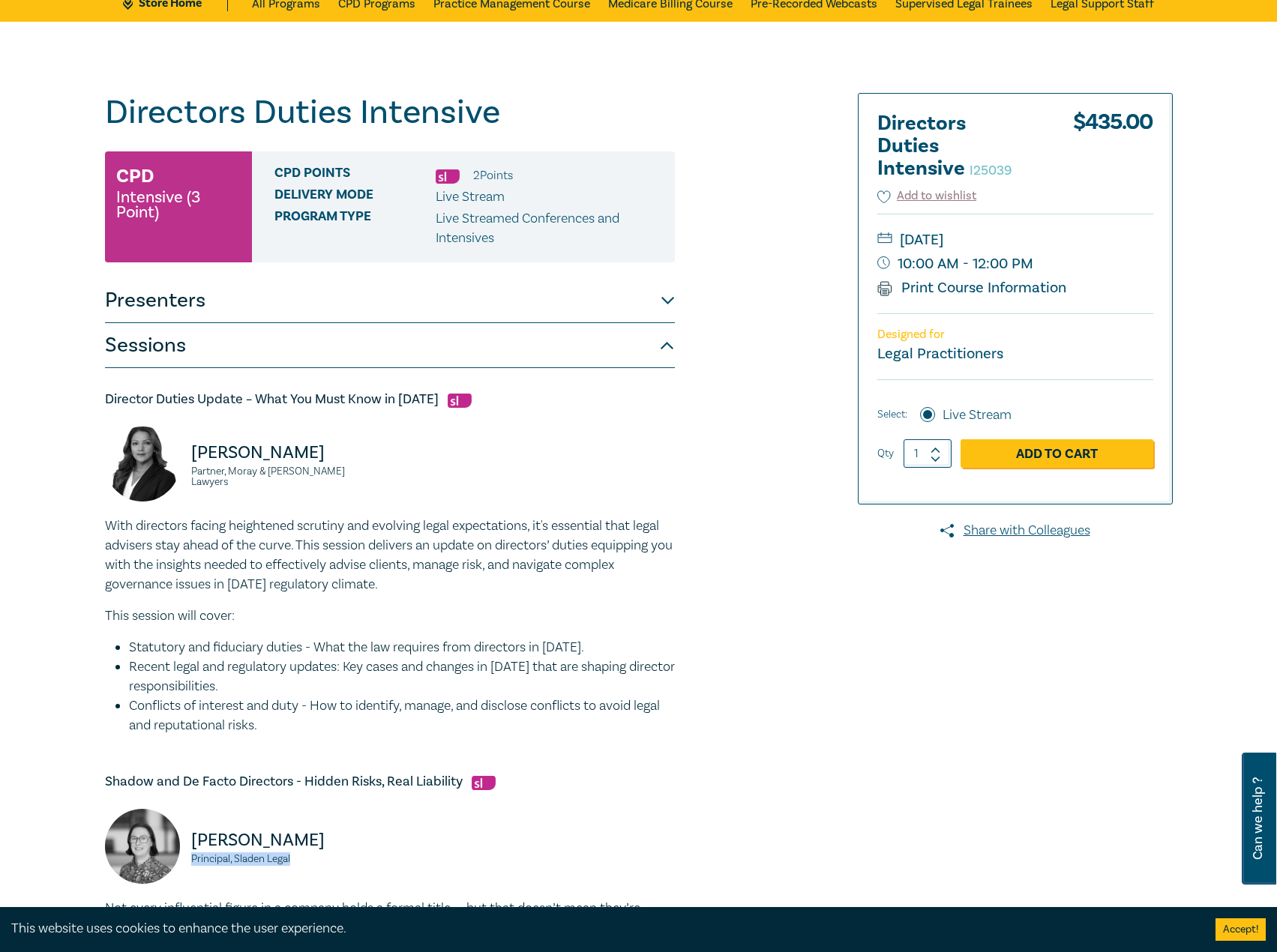 click on "Presenters" at bounding box center (390, 301) 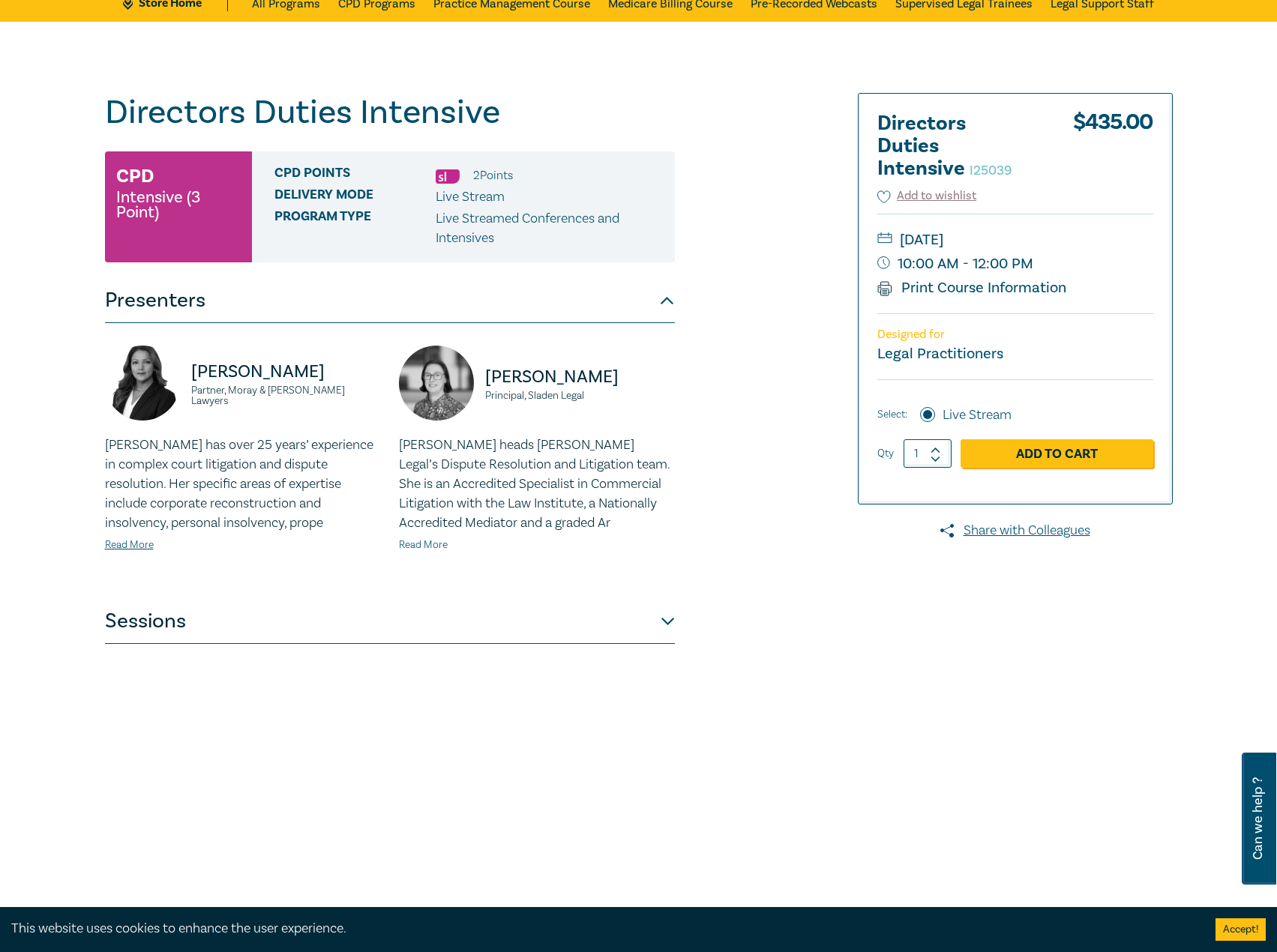 click on "Read More" at bounding box center (423, 545) 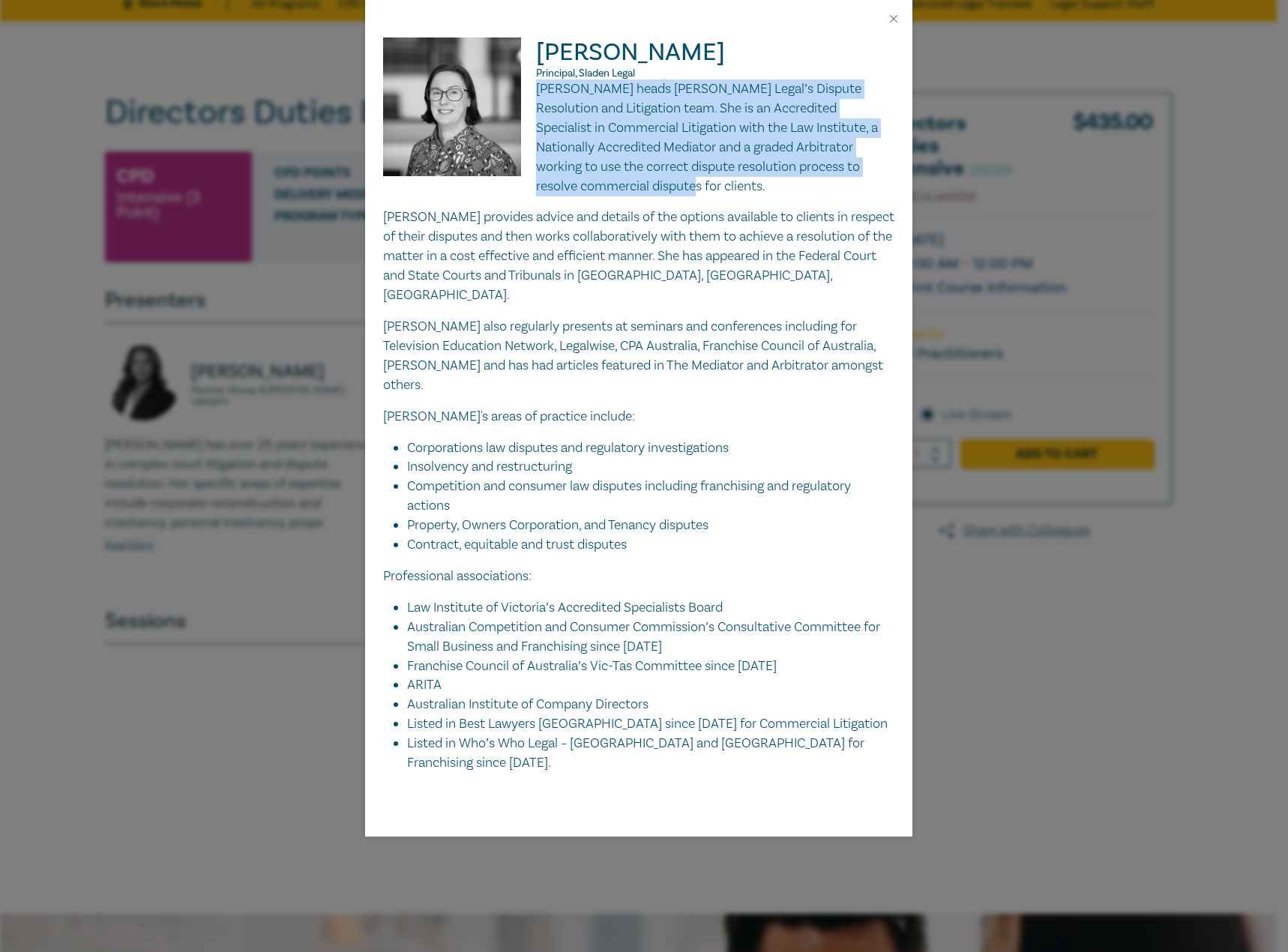 drag, startPoint x: 540, startPoint y: 88, endPoint x: 629, endPoint y: 182, distance: 129.44883 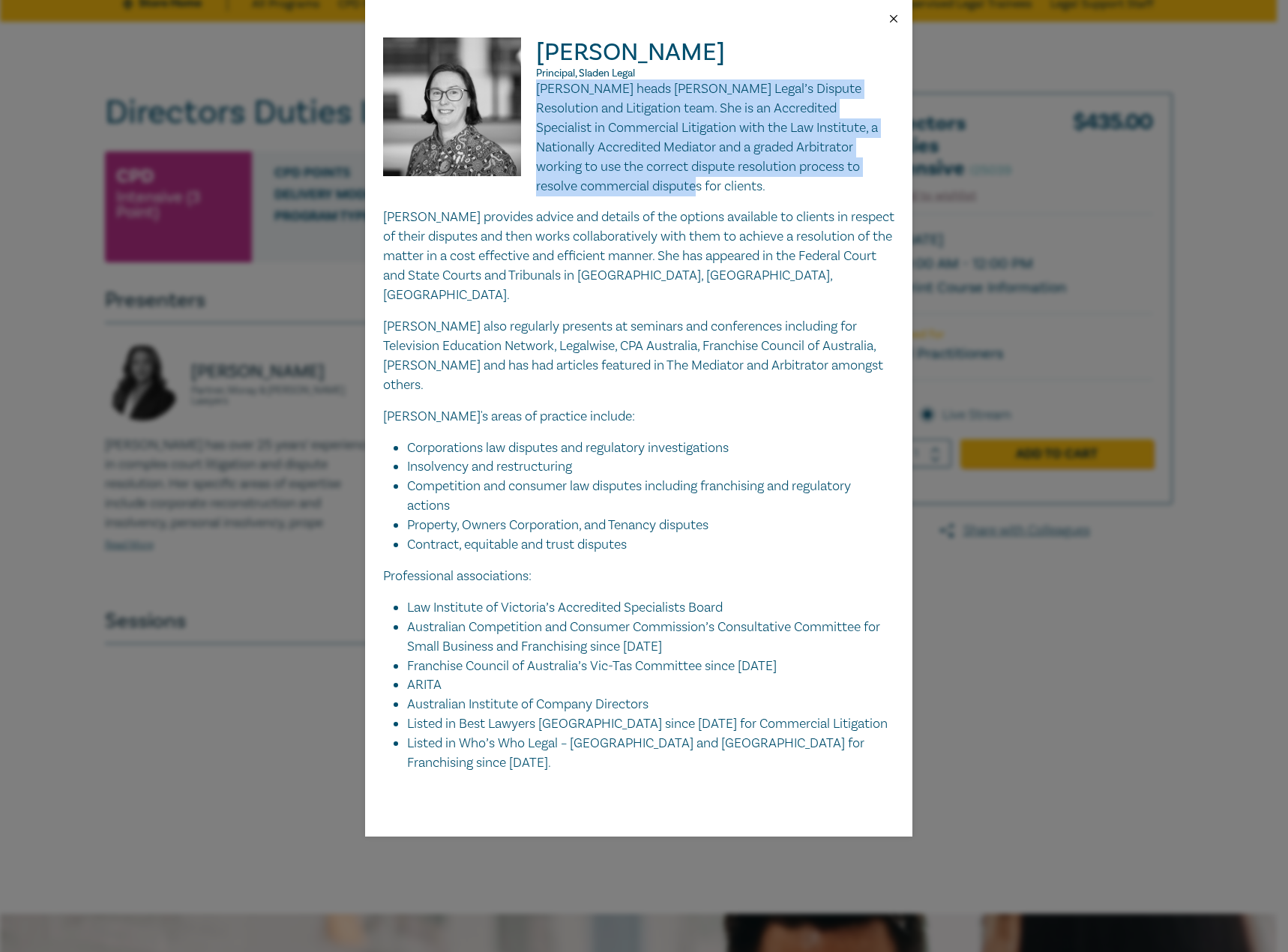 click at bounding box center (894, 19) 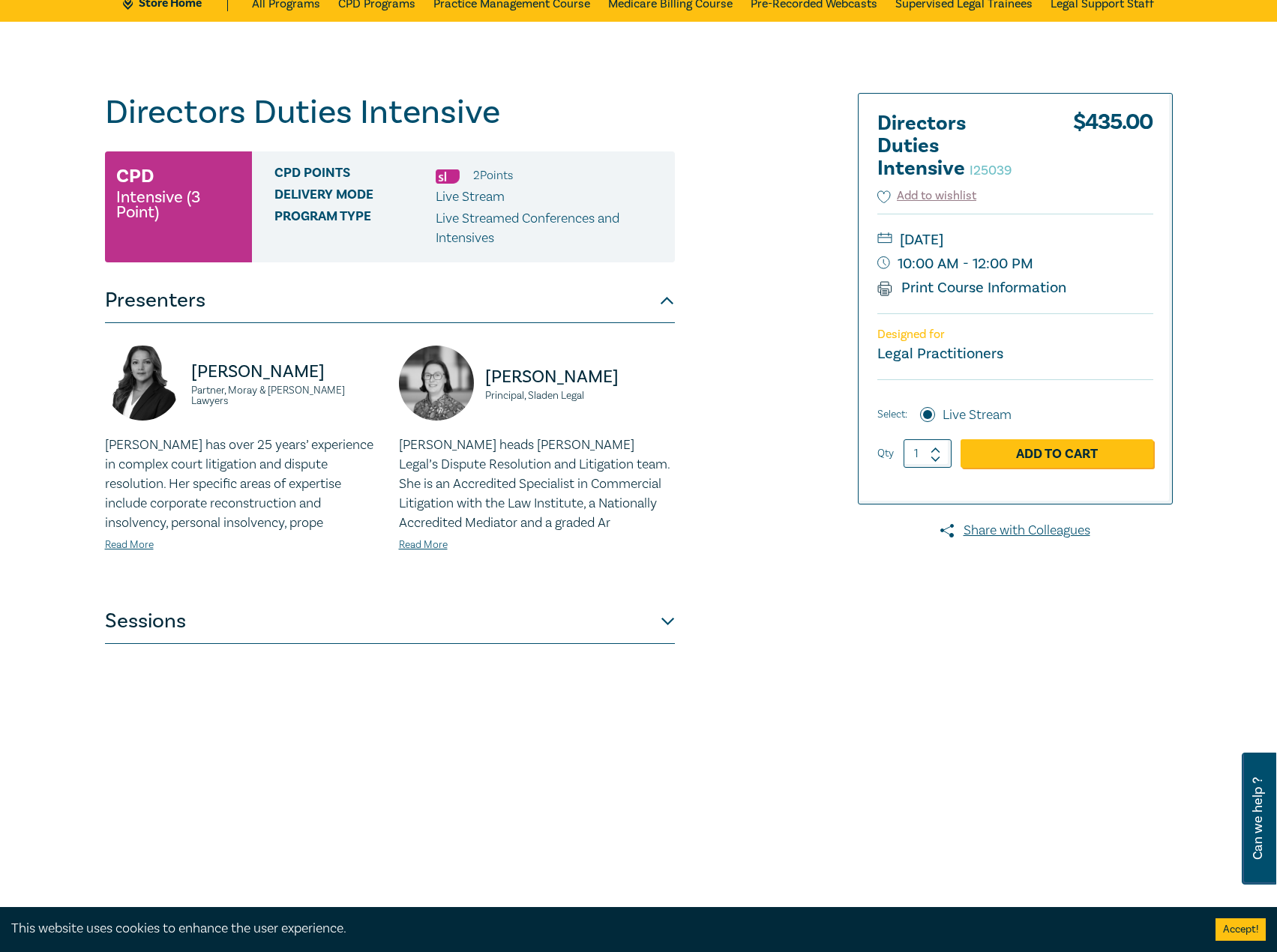 click on "Sessions" at bounding box center [390, 621] 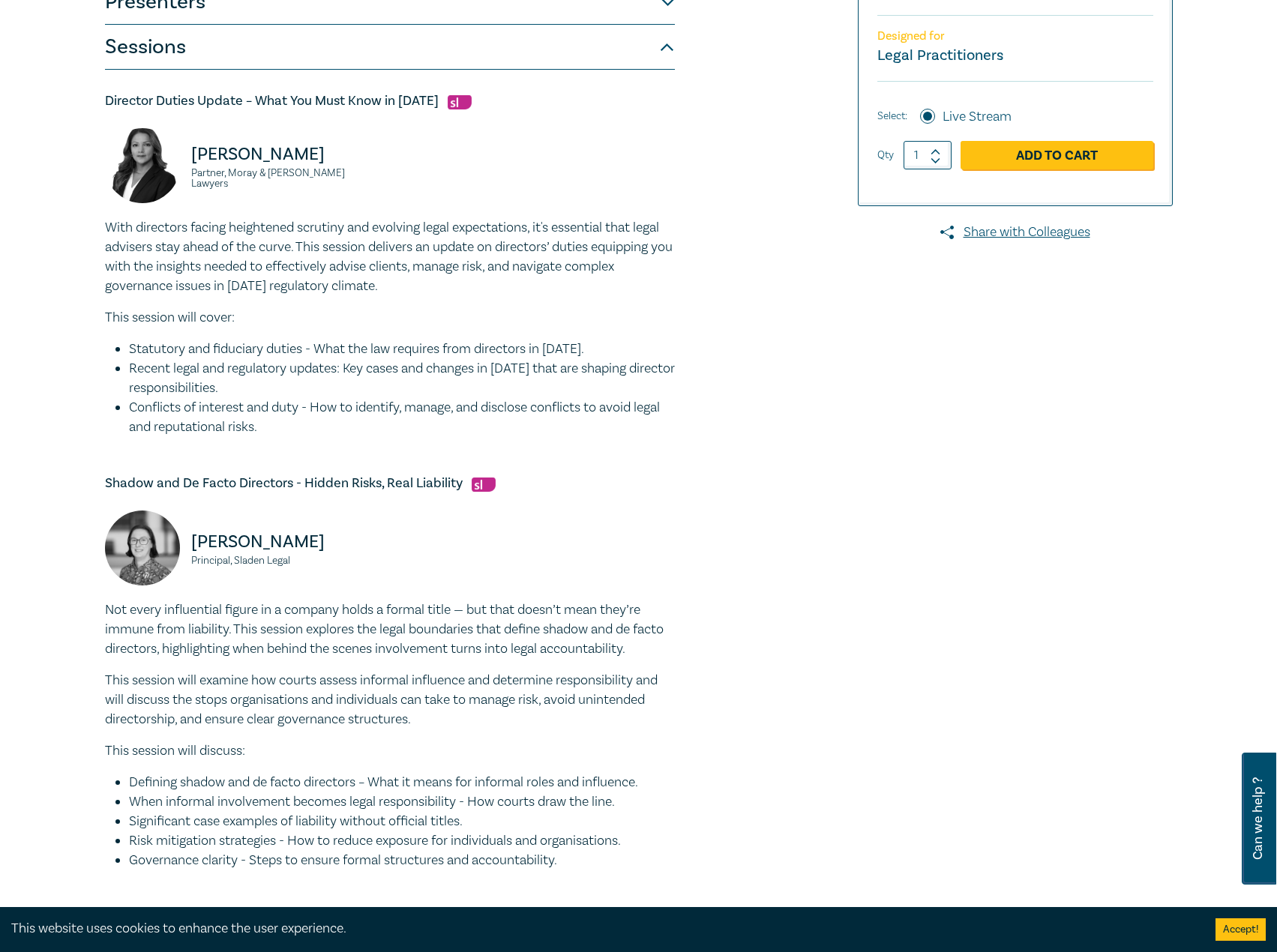 scroll, scrollTop: 375, scrollLeft: 0, axis: vertical 